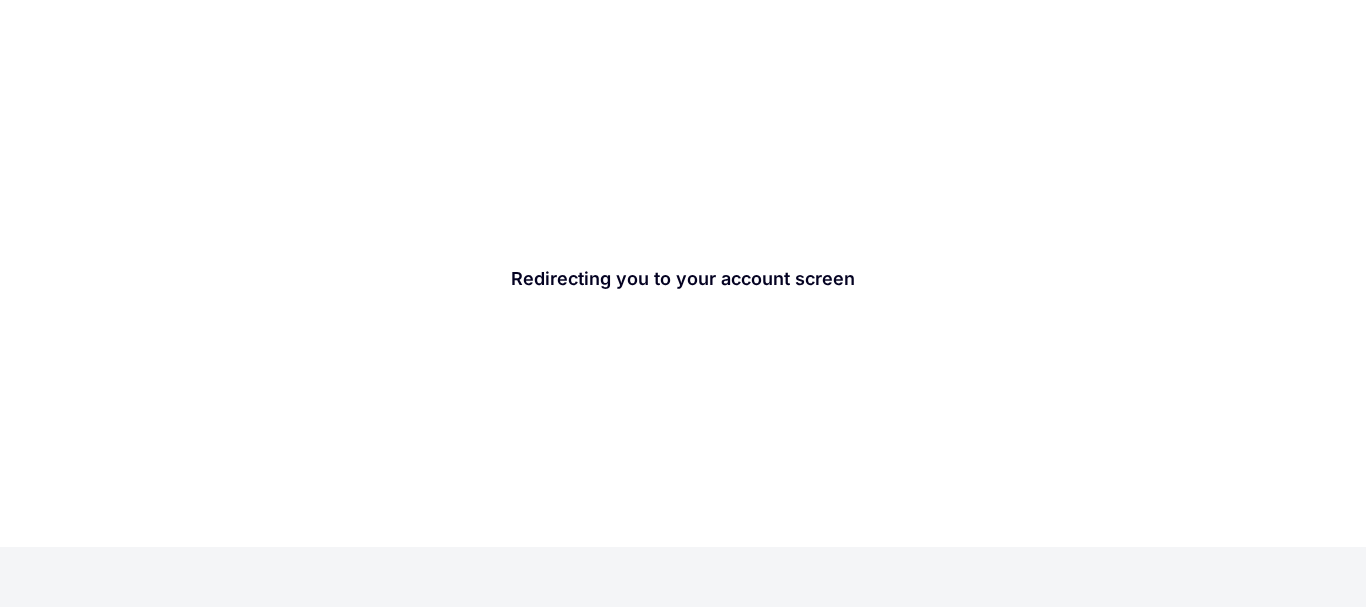 scroll, scrollTop: 0, scrollLeft: 0, axis: both 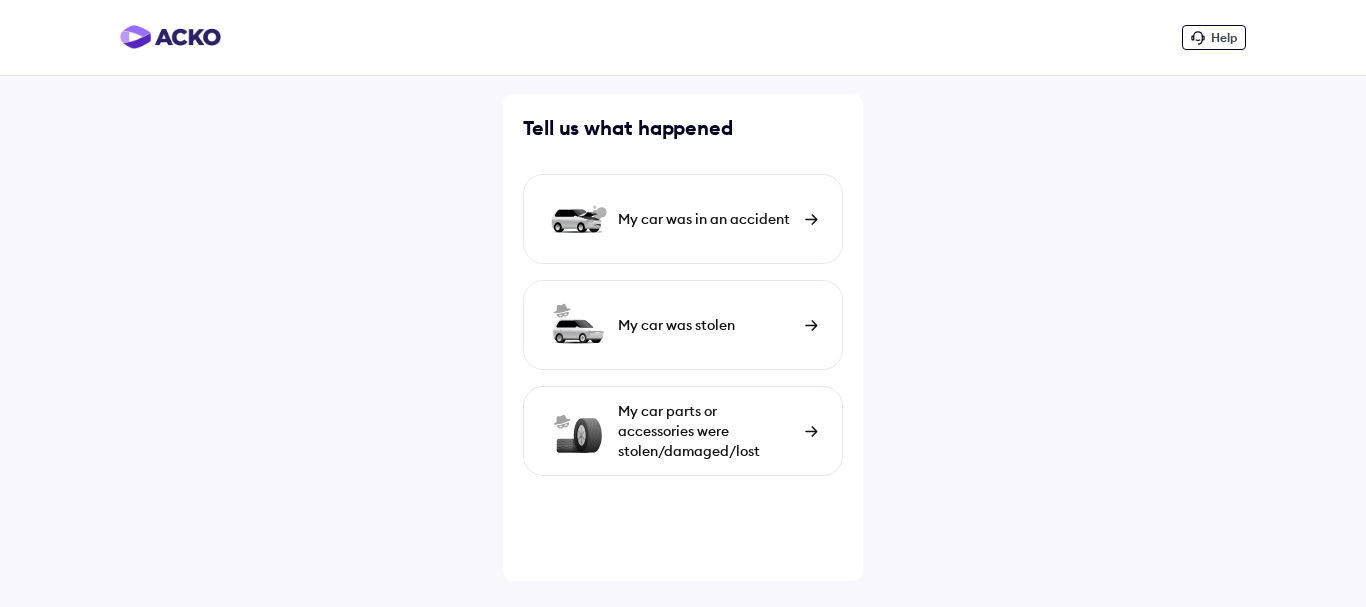 click on "My car was in an accident" at bounding box center [683, 219] 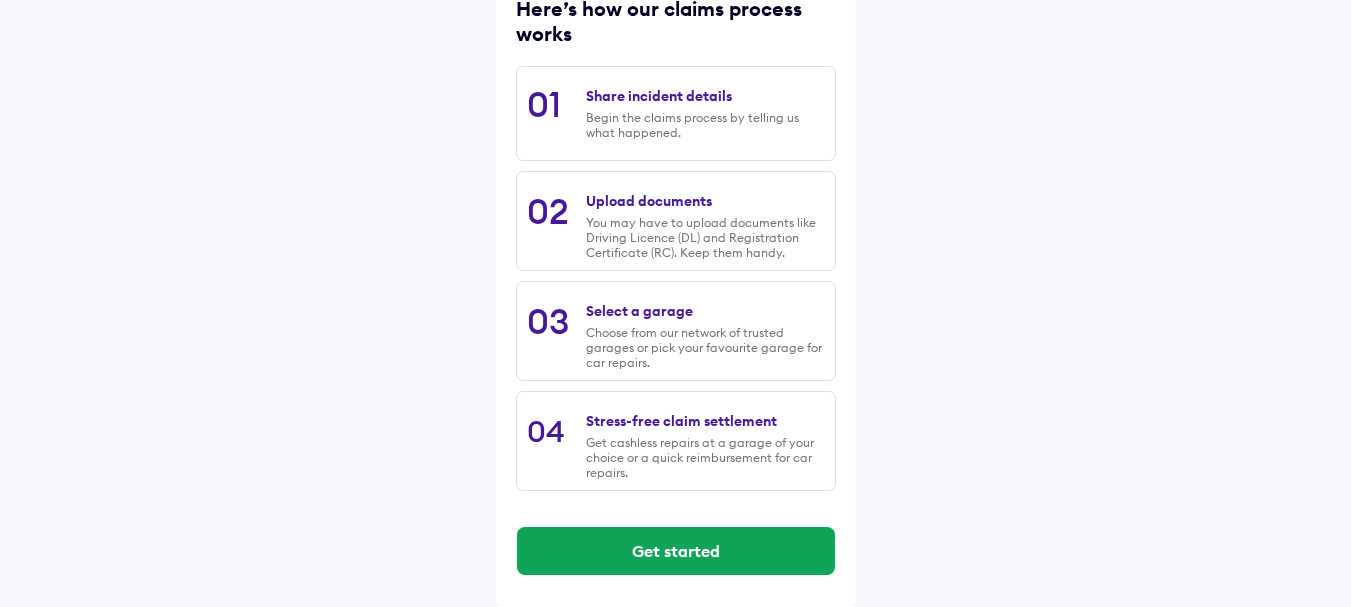 scroll, scrollTop: 289, scrollLeft: 0, axis: vertical 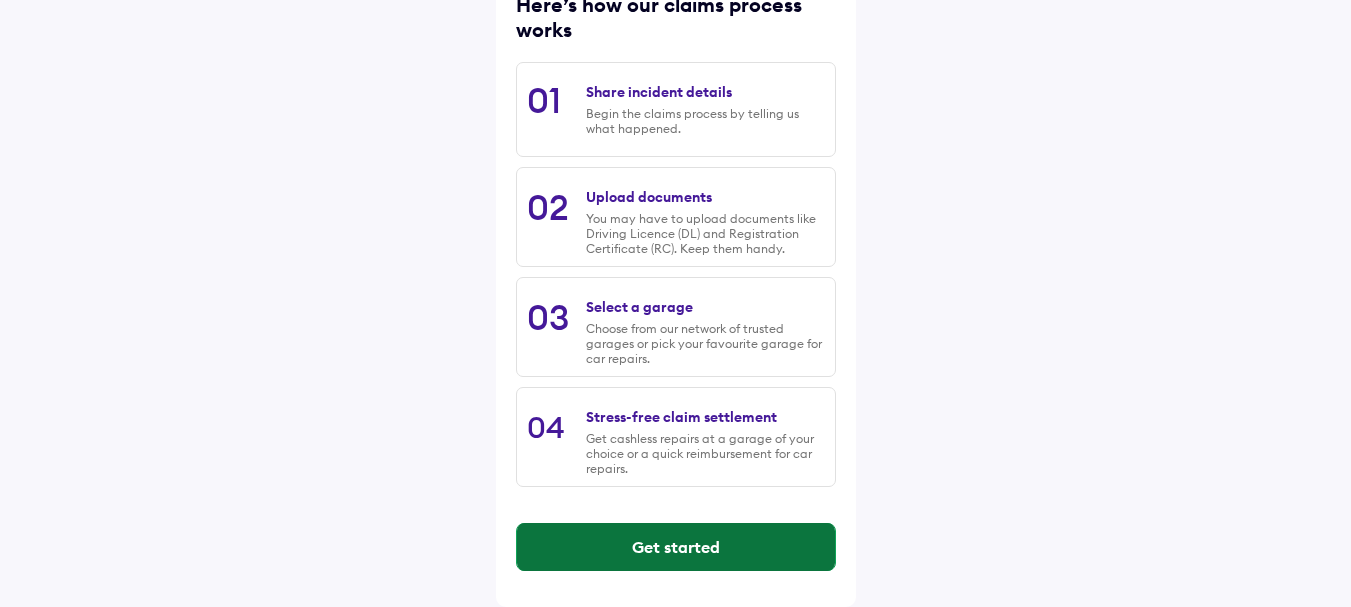 click on "Get started" at bounding box center (676, 547) 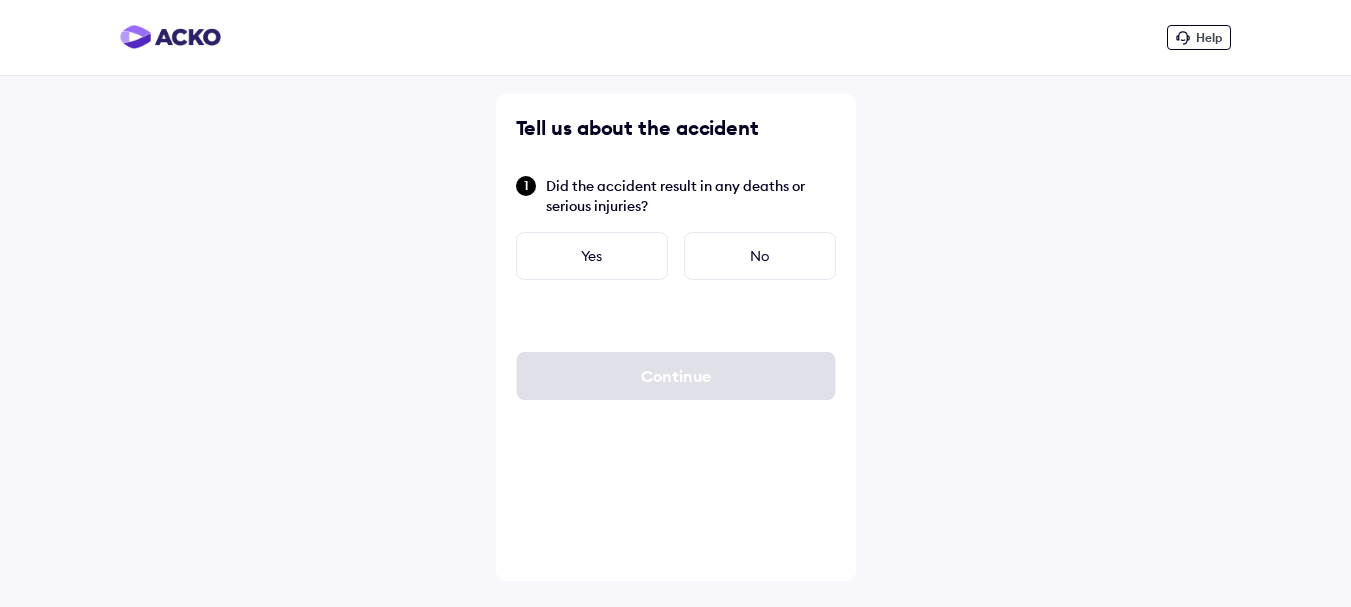 scroll, scrollTop: 0, scrollLeft: 0, axis: both 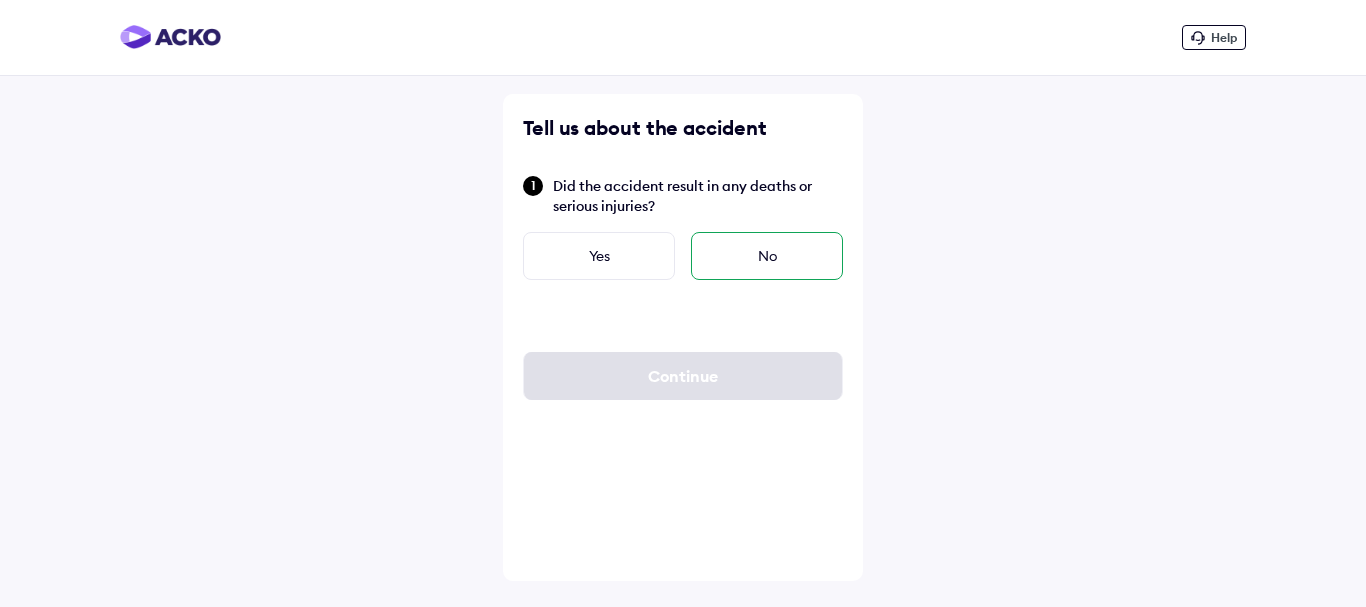 click on "No" at bounding box center [767, 256] 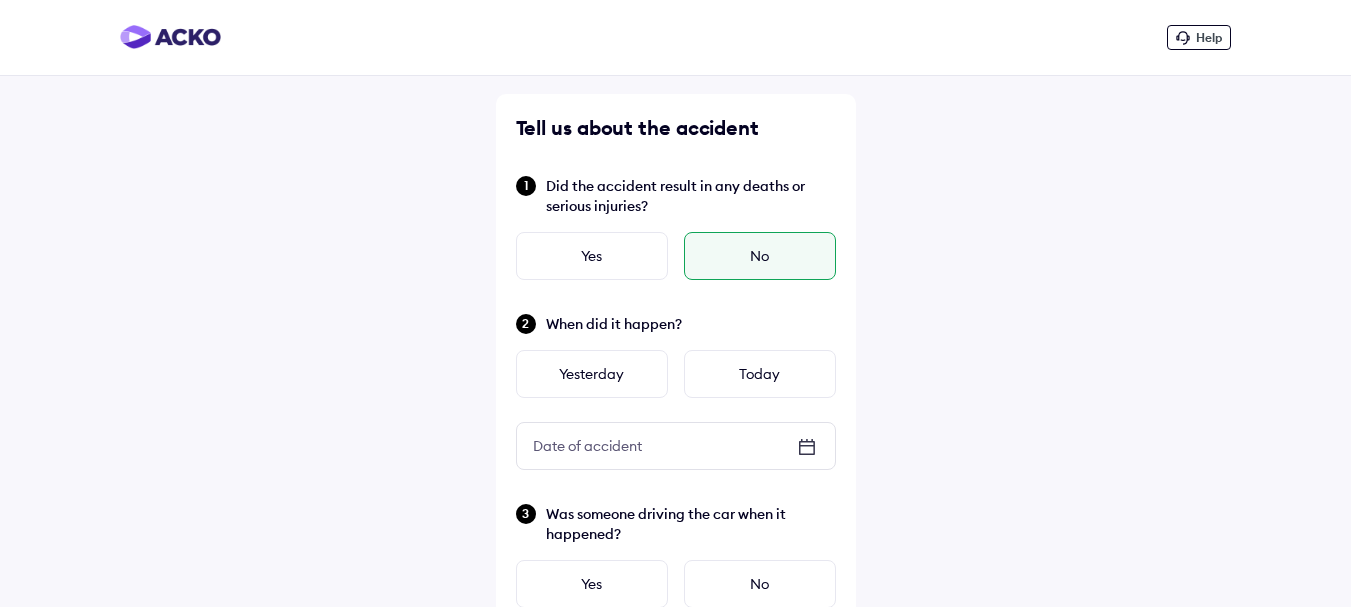 click 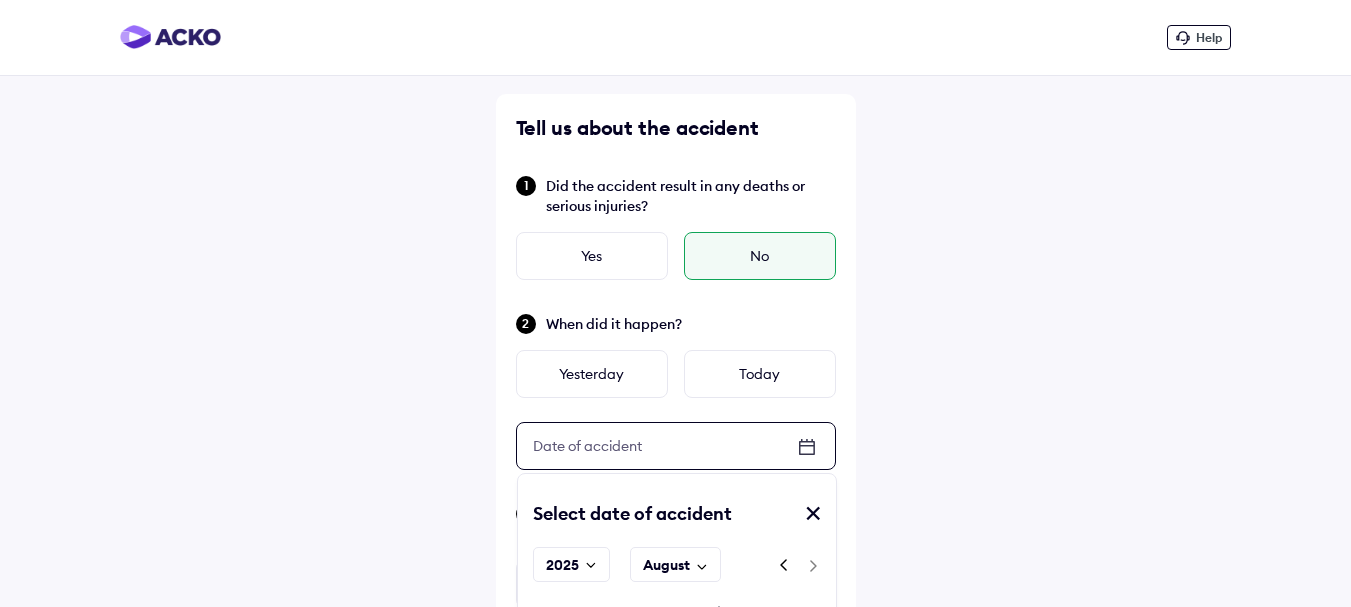 click 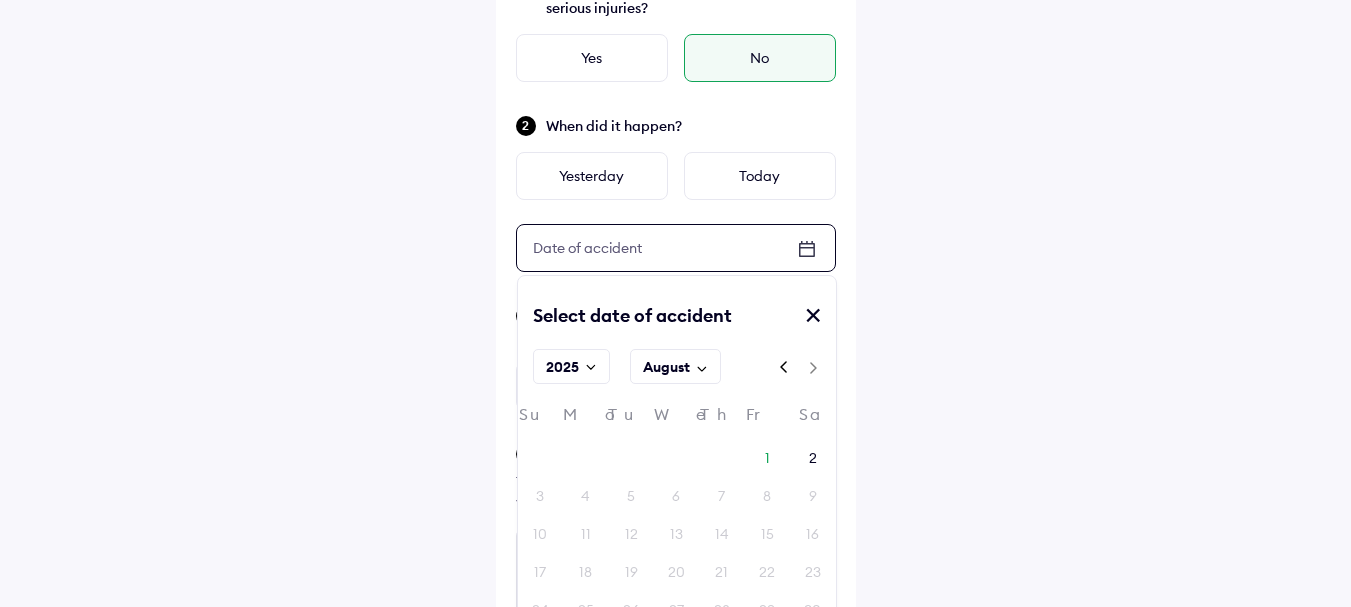 scroll, scrollTop: 200, scrollLeft: 0, axis: vertical 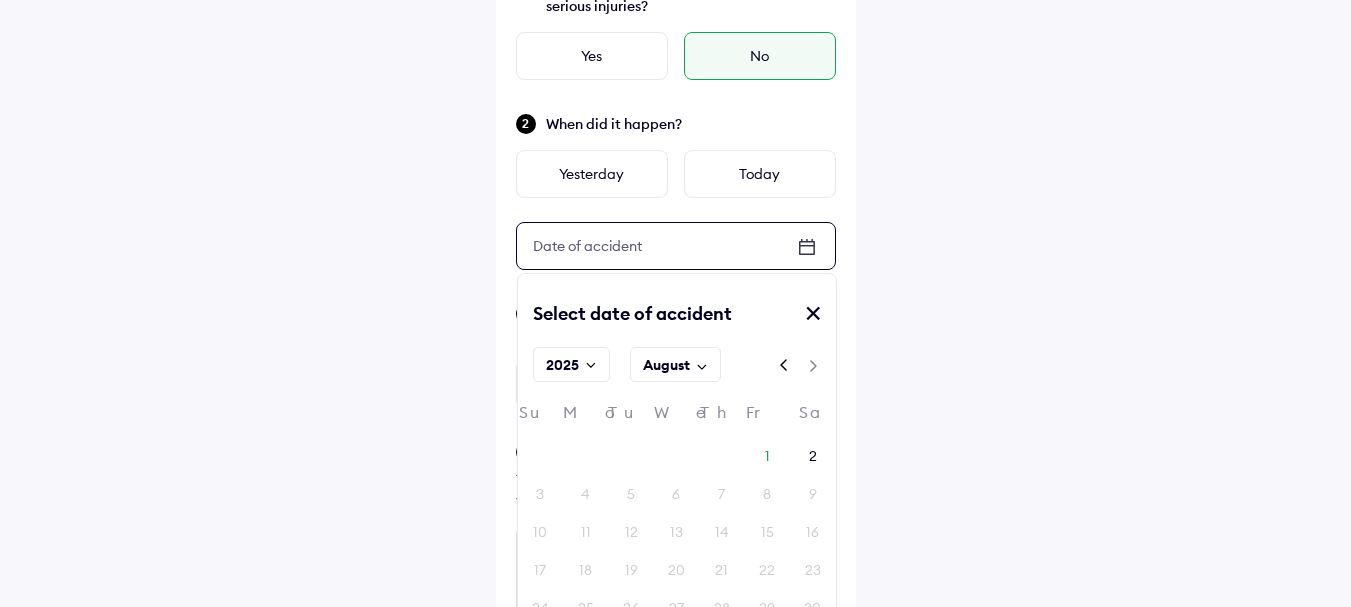 click on "When did it happen? Yesterday Today Date of accident Date of accident Select date of accident ✕ 2025
August
Su Mo Tu We Th Fr Sa 27 28 29 30 31 1 2 3 4 5 6 7 8 9 10 11 12 13 14 15 16 17 18 19 20 21 22 23 24 25 26 27 28 29 30 31 1 2 3 4 5 6" at bounding box center (676, 191) 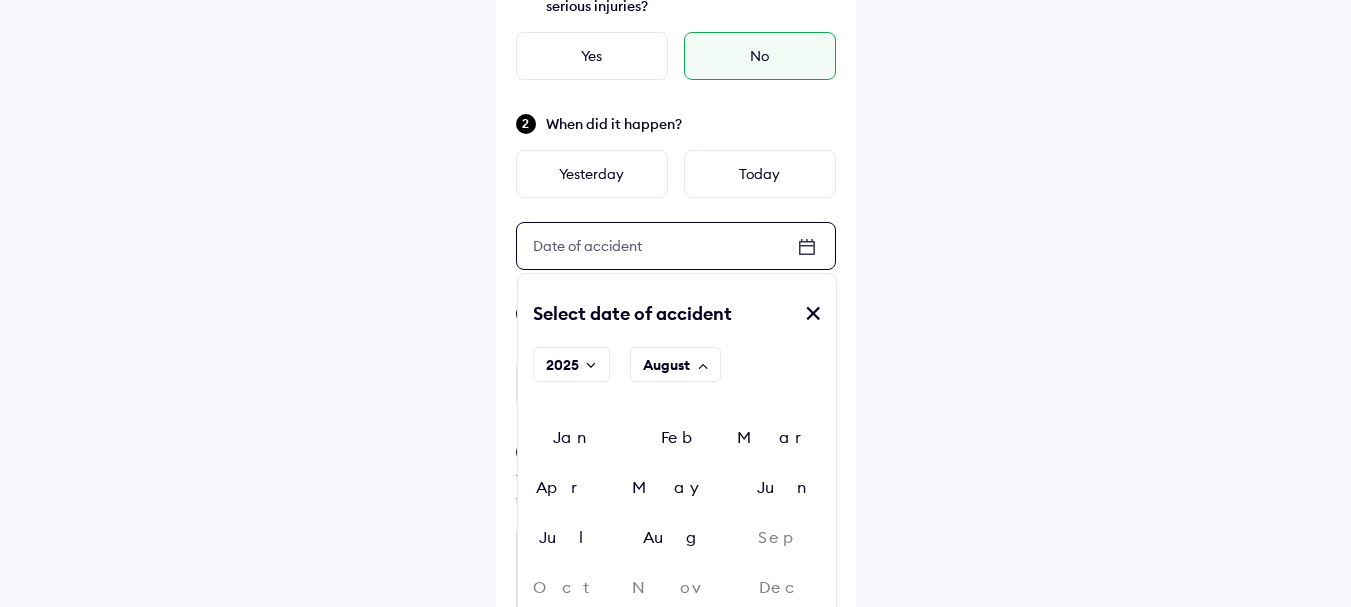 click on "Jul" at bounding box center [571, 537] 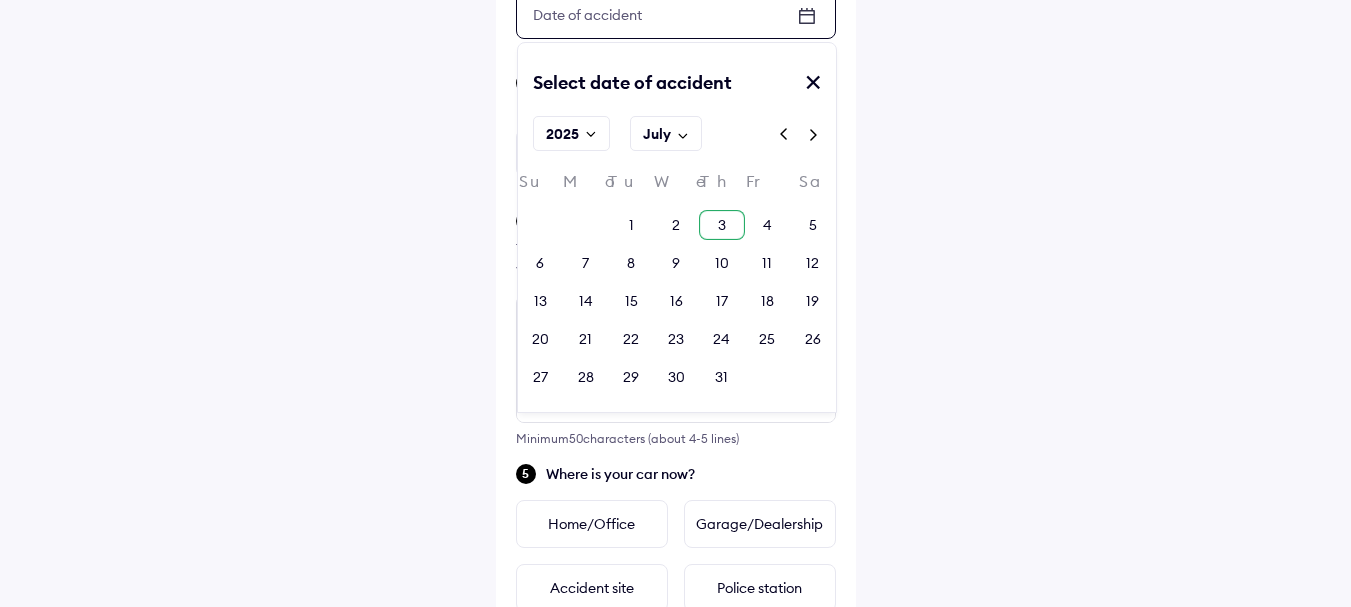 scroll, scrollTop: 500, scrollLeft: 0, axis: vertical 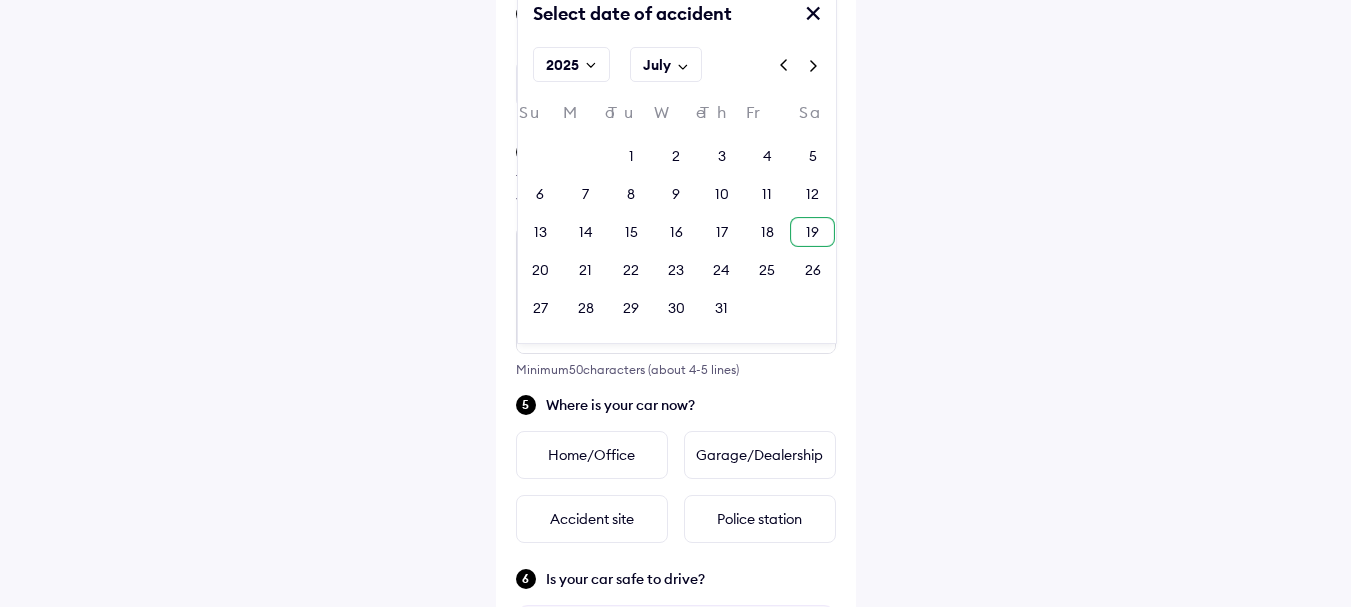 click on "19" at bounding box center (812, 232) 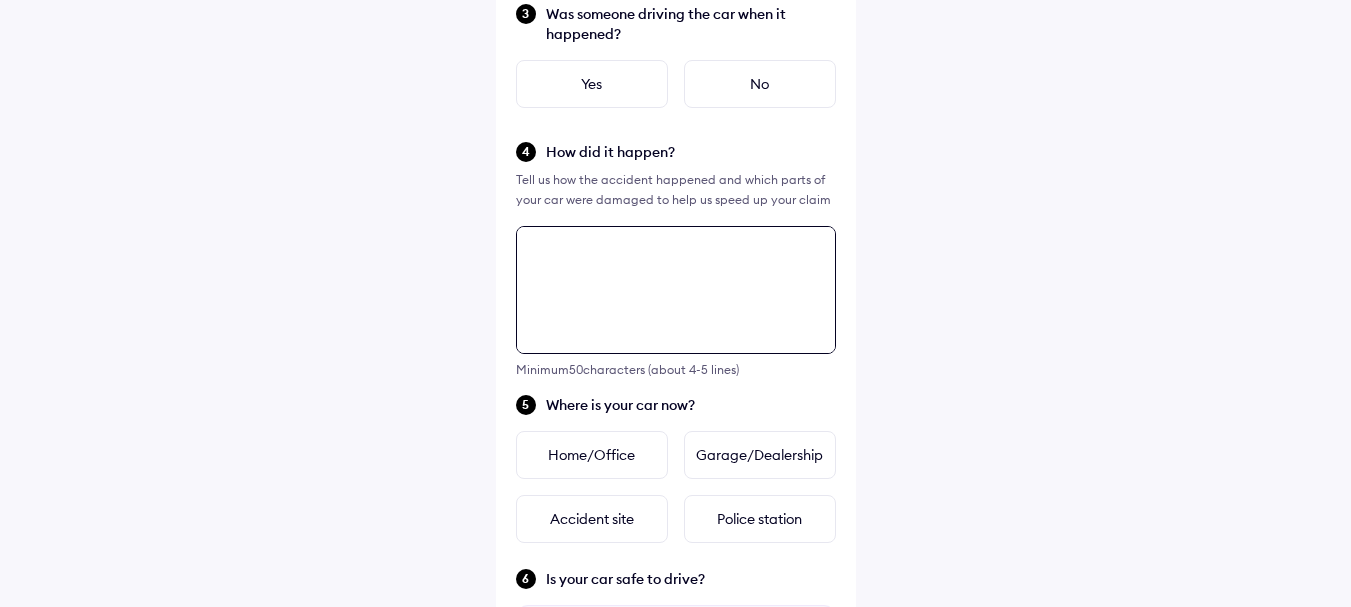 click at bounding box center (676, 290) 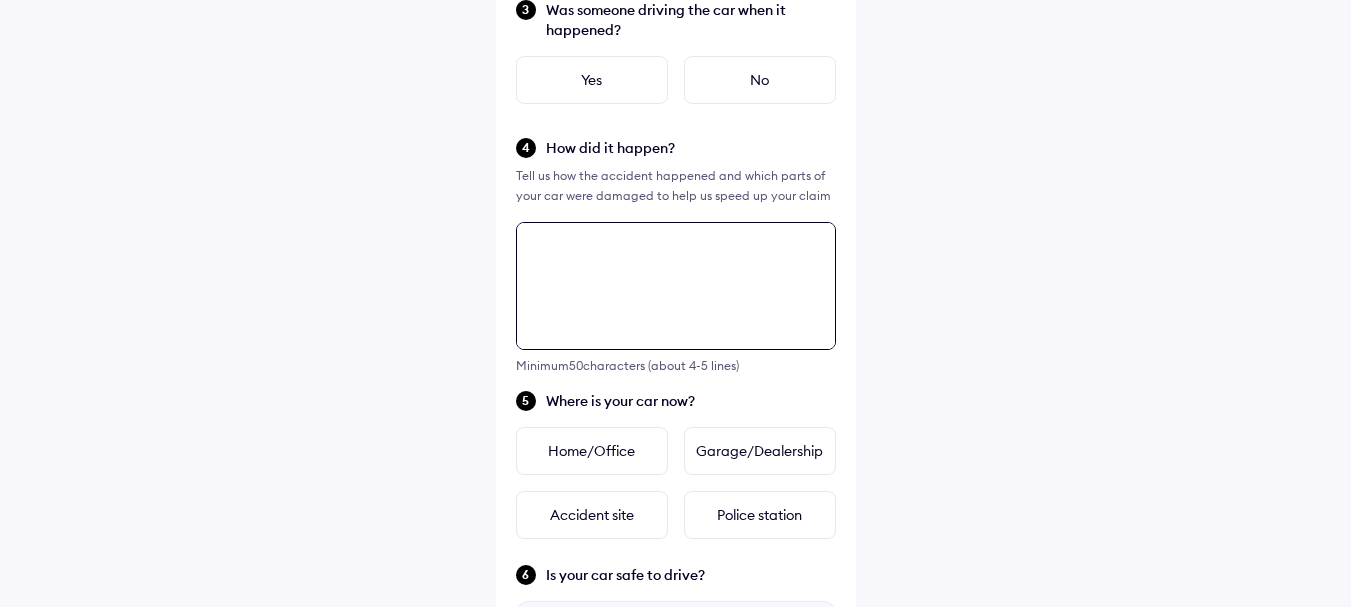 scroll, scrollTop: 426, scrollLeft: 0, axis: vertical 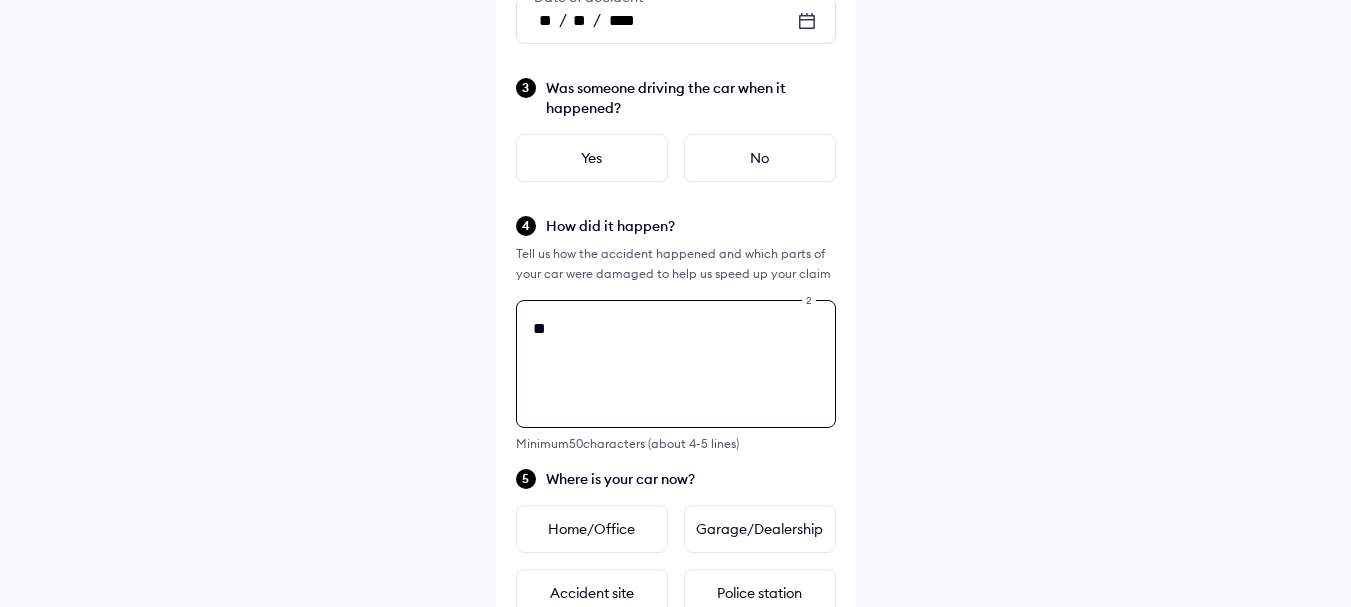 type on "*" 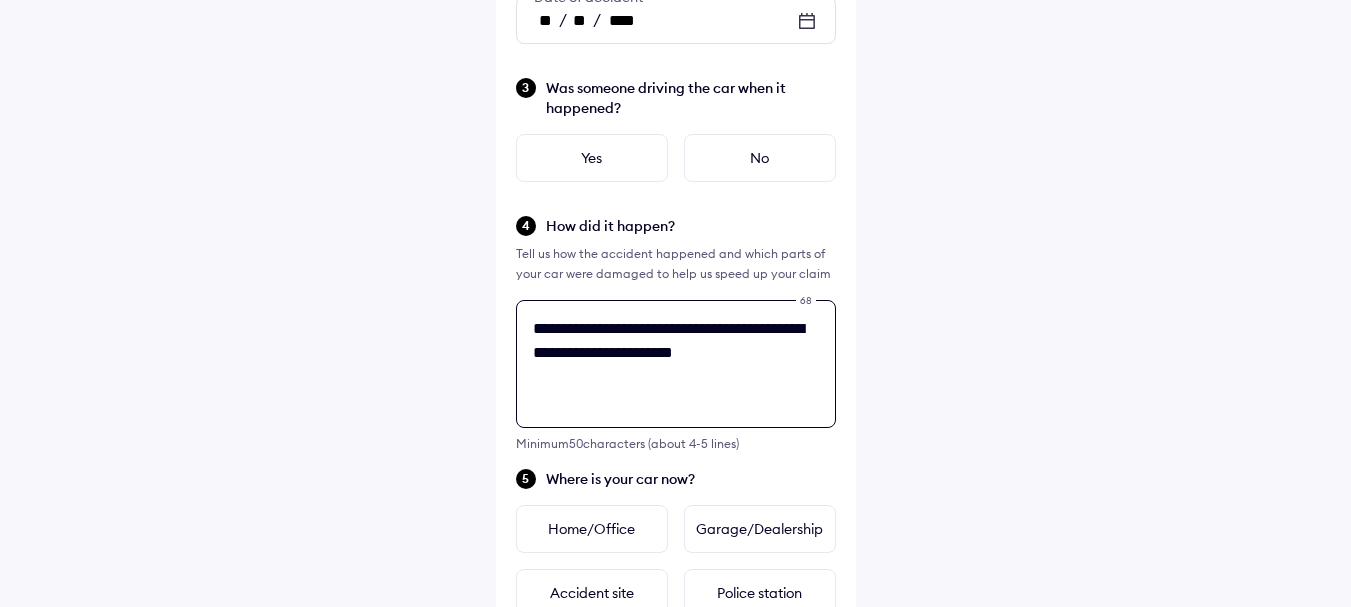 click on "**********" at bounding box center (676, 364) 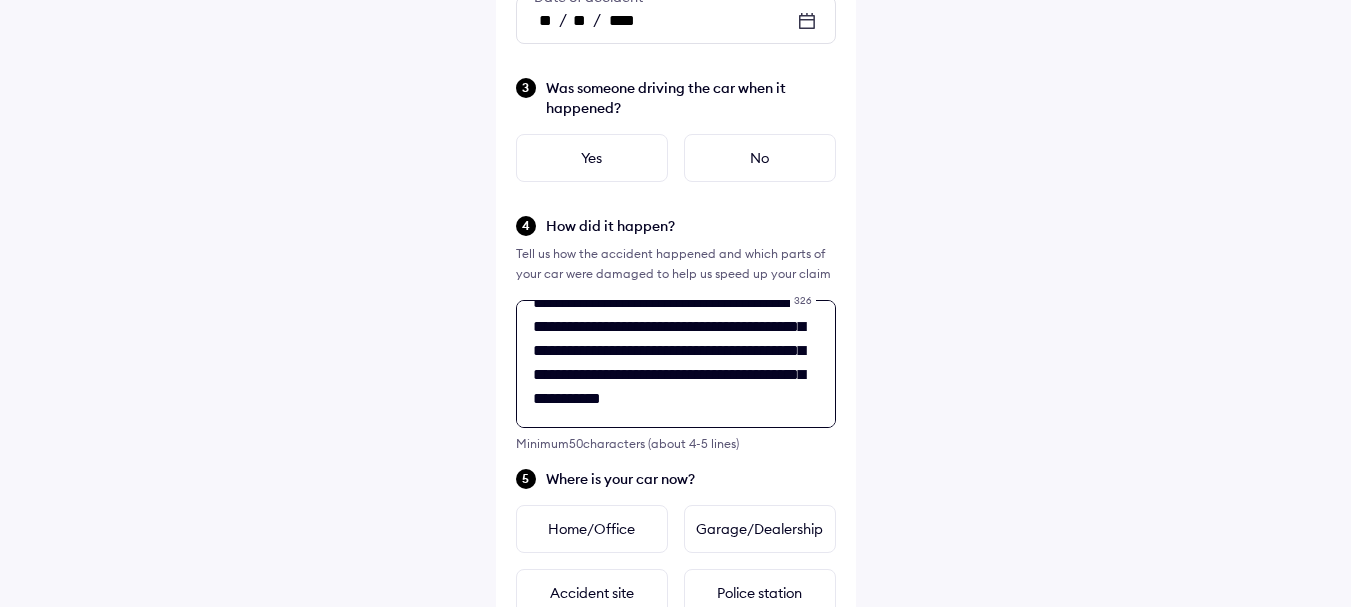 scroll, scrollTop: 128, scrollLeft: 0, axis: vertical 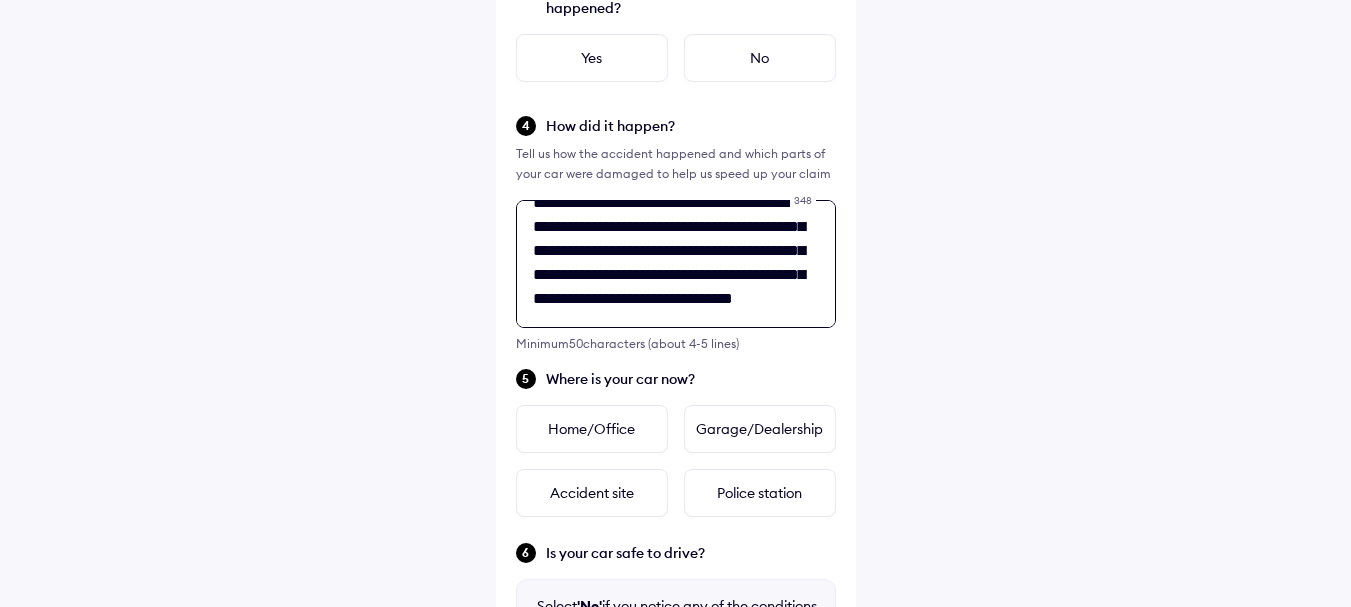 click on "**********" at bounding box center (676, 264) 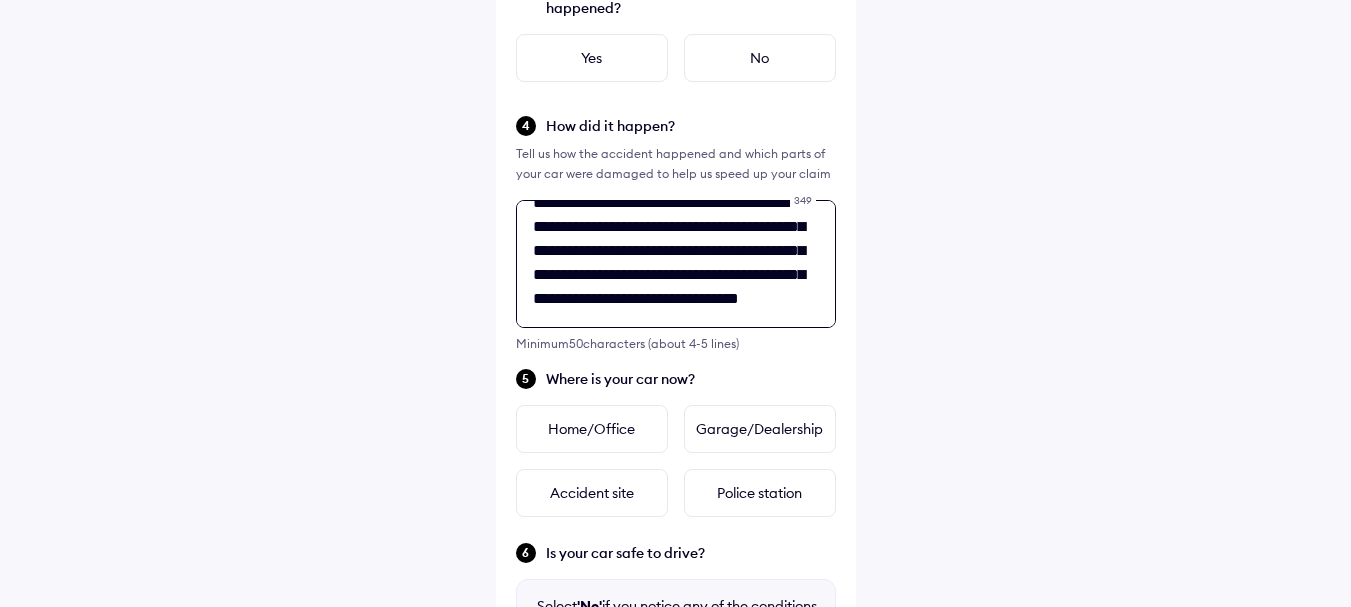 click on "**********" at bounding box center (676, 264) 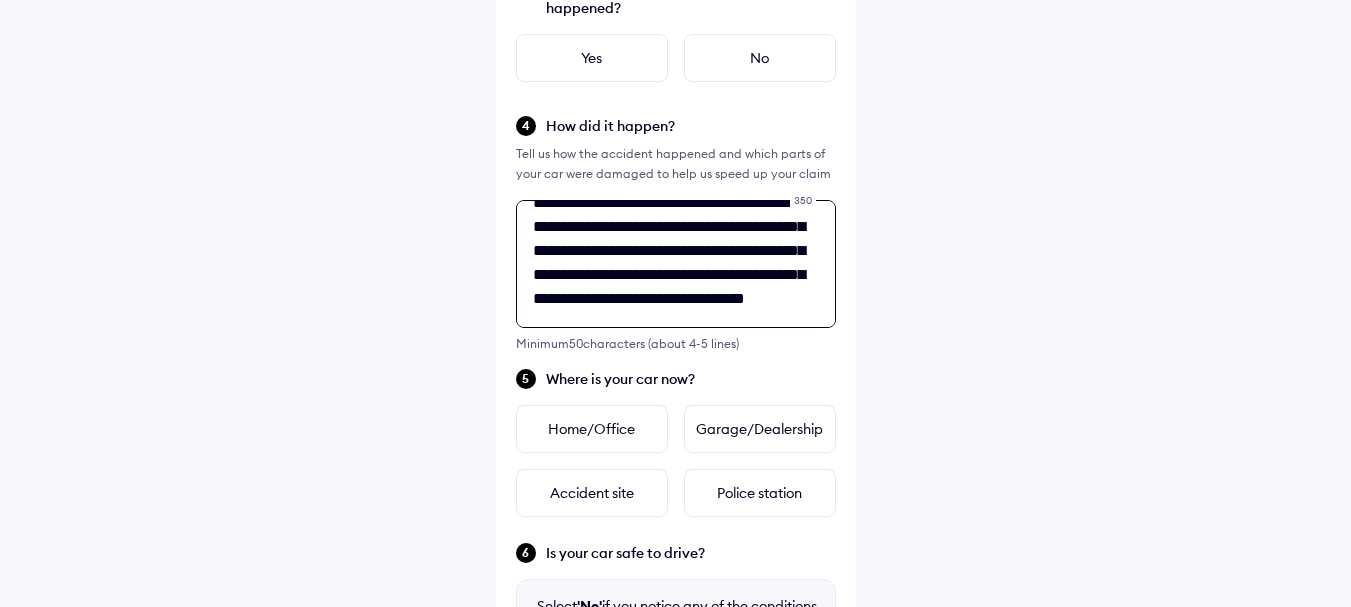 scroll, scrollTop: 146, scrollLeft: 0, axis: vertical 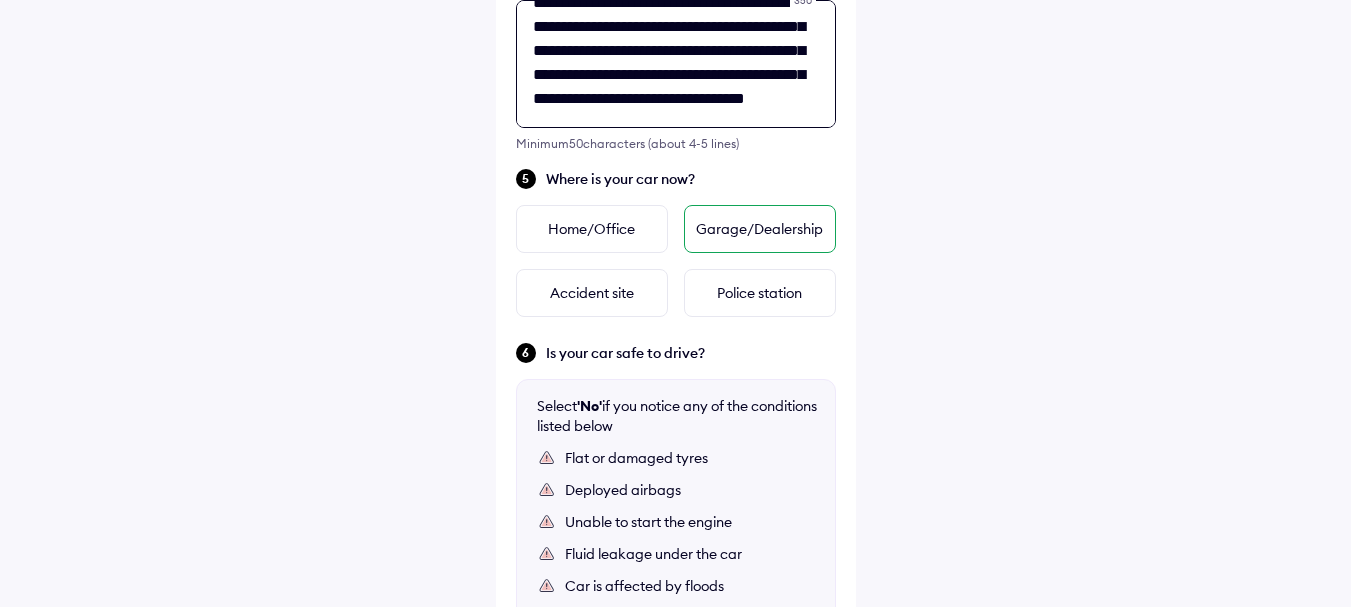 type on "**********" 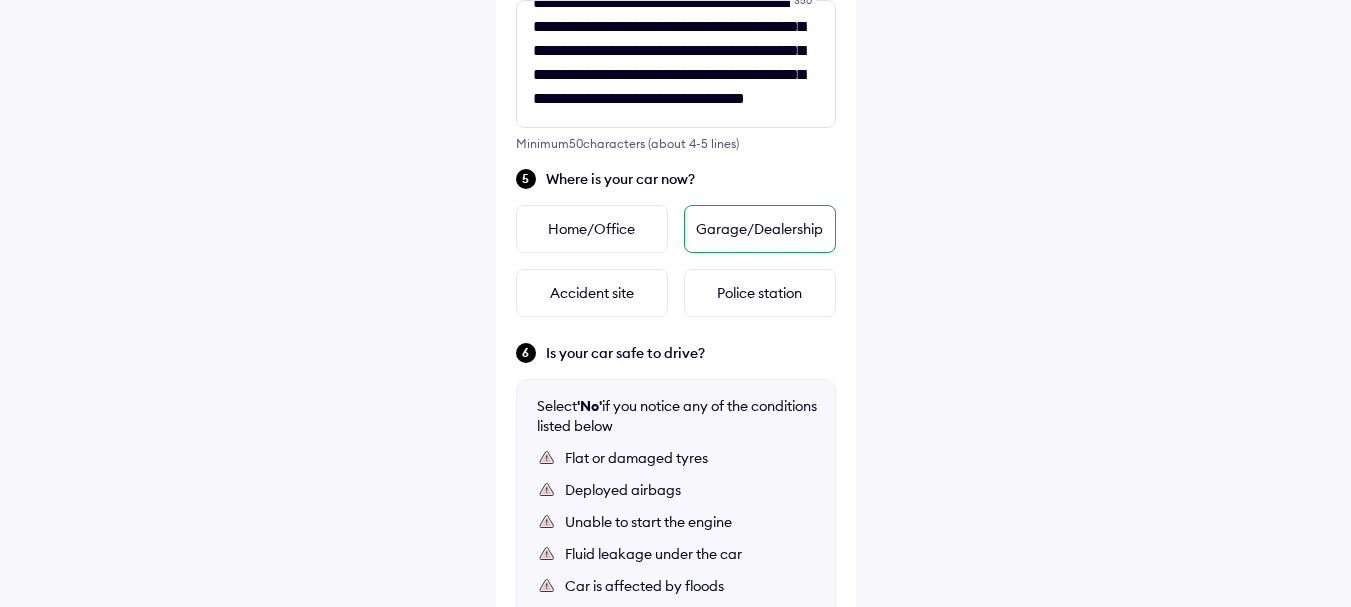 click on "Garage/Dealership" at bounding box center (760, 229) 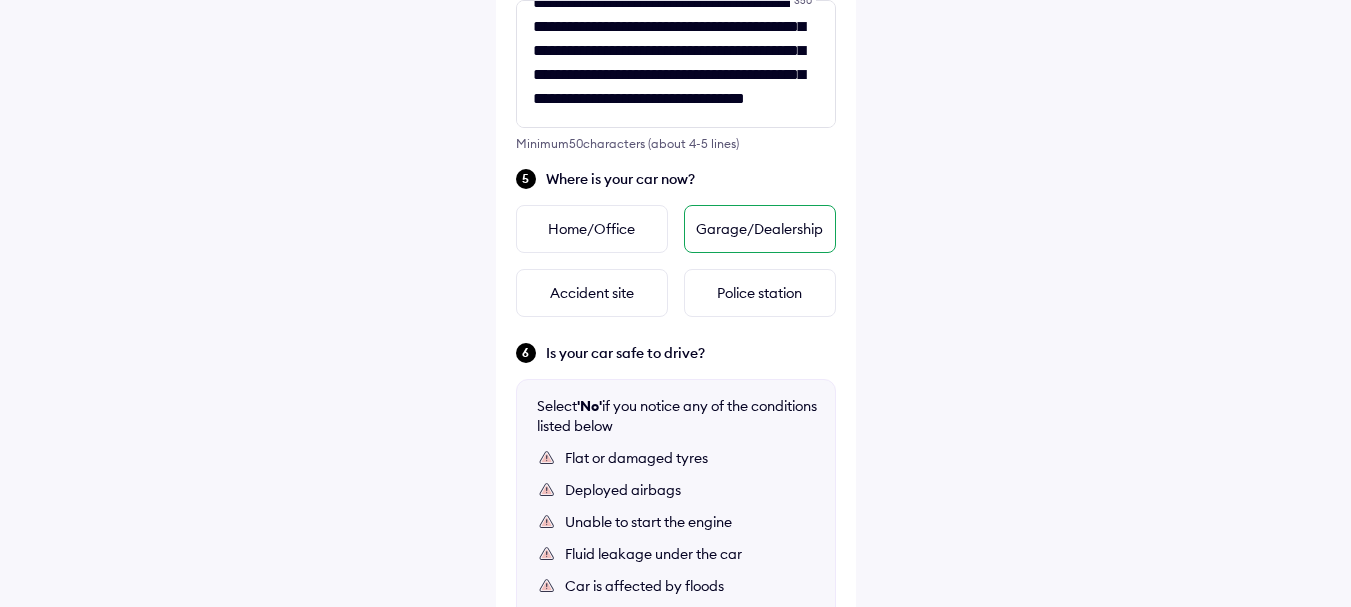 scroll, scrollTop: 0, scrollLeft: 0, axis: both 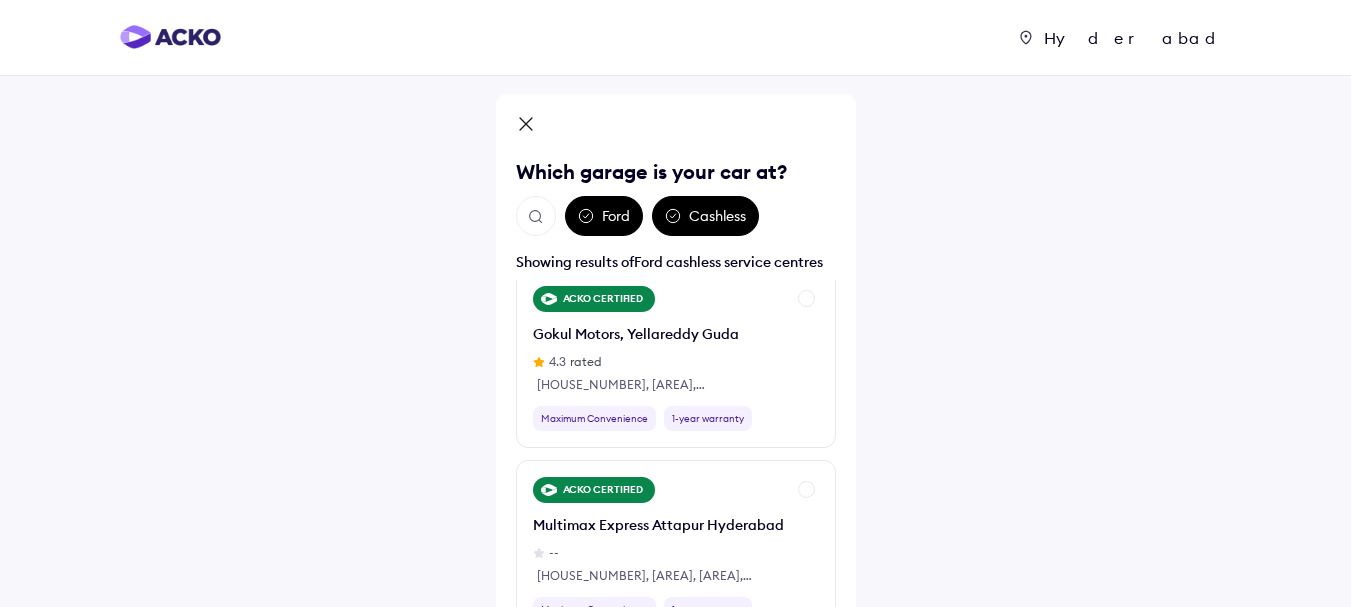 click on "Ford" at bounding box center (604, 216) 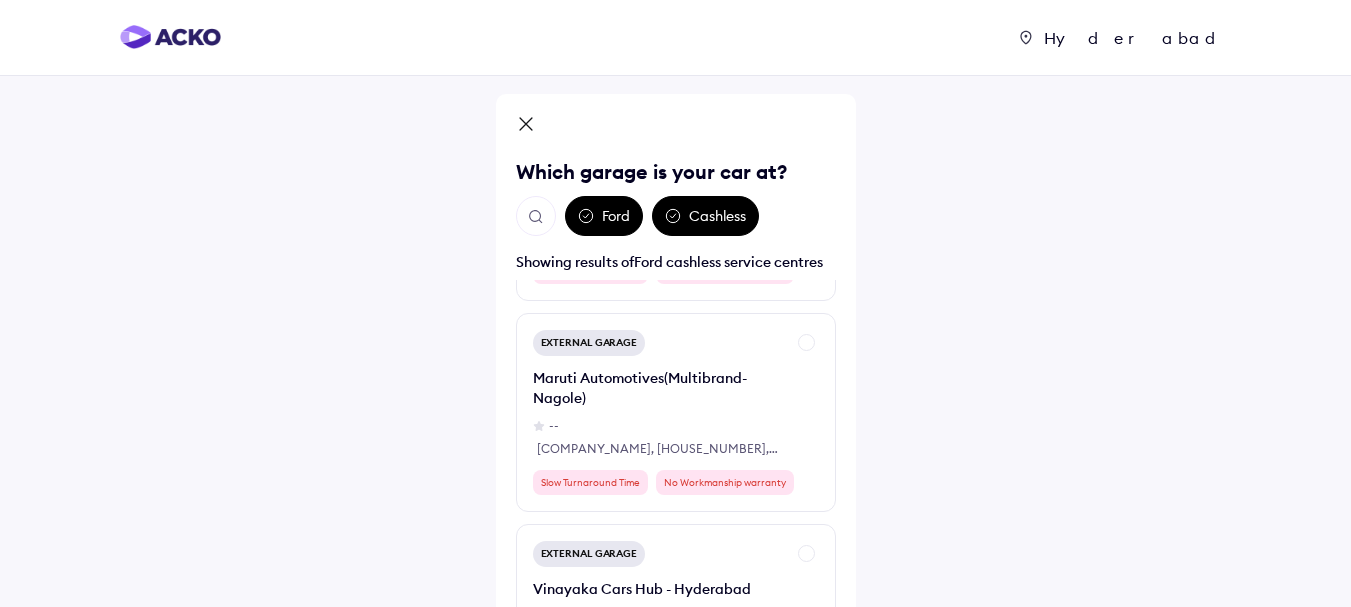 scroll, scrollTop: 7000, scrollLeft: 0, axis: vertical 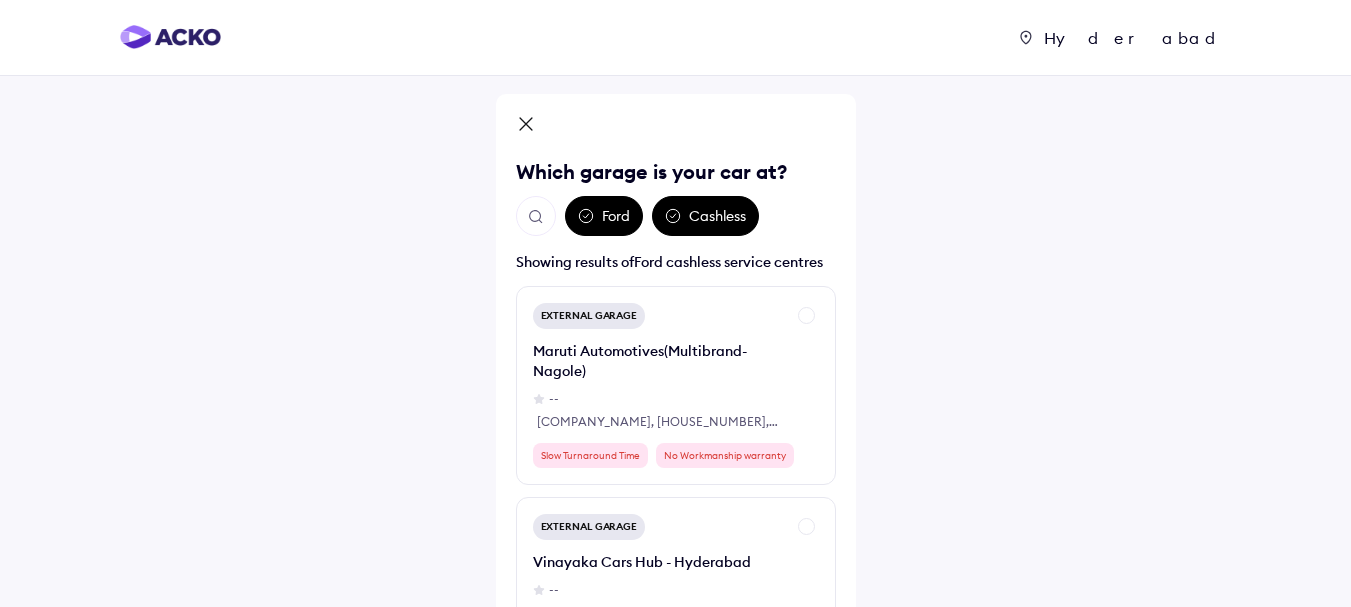 click on "Cashless" at bounding box center (705, 216) 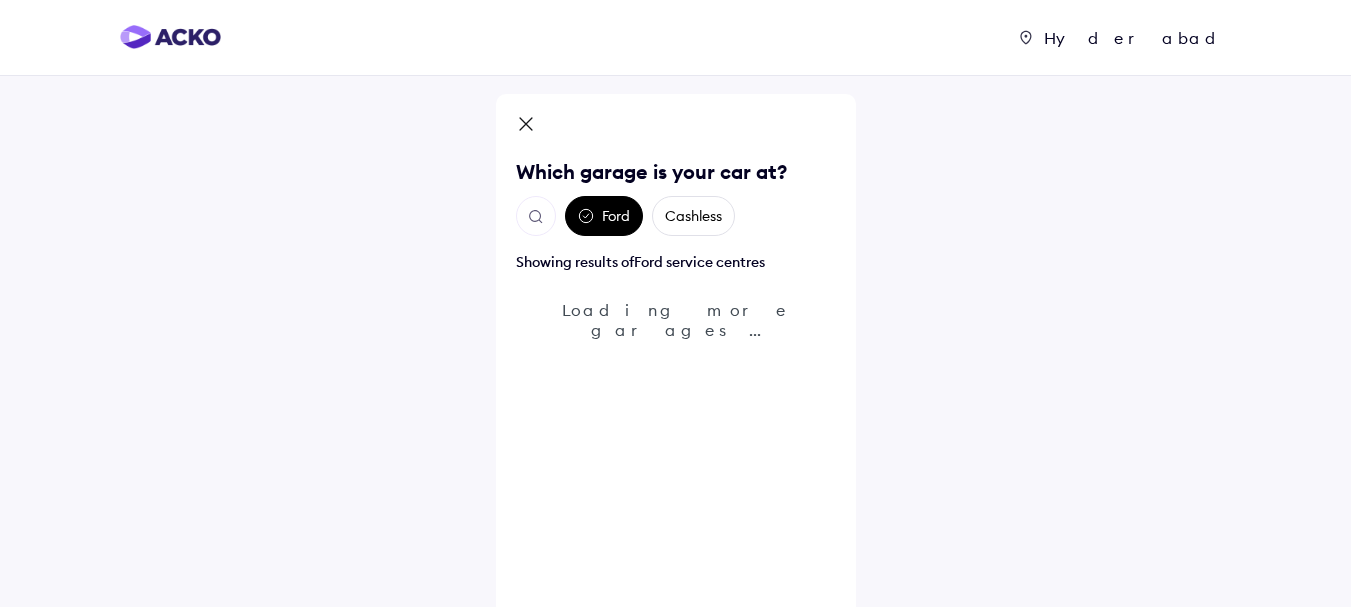 scroll, scrollTop: 0, scrollLeft: 0, axis: both 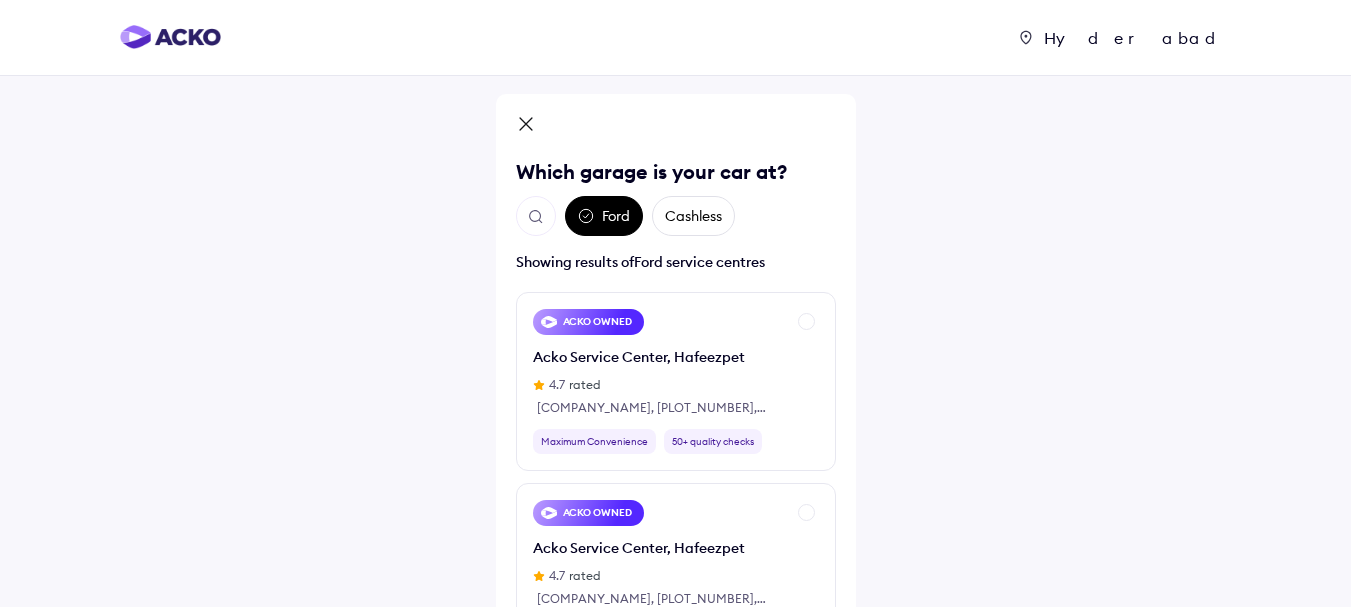 click on "Ford" at bounding box center (604, 216) 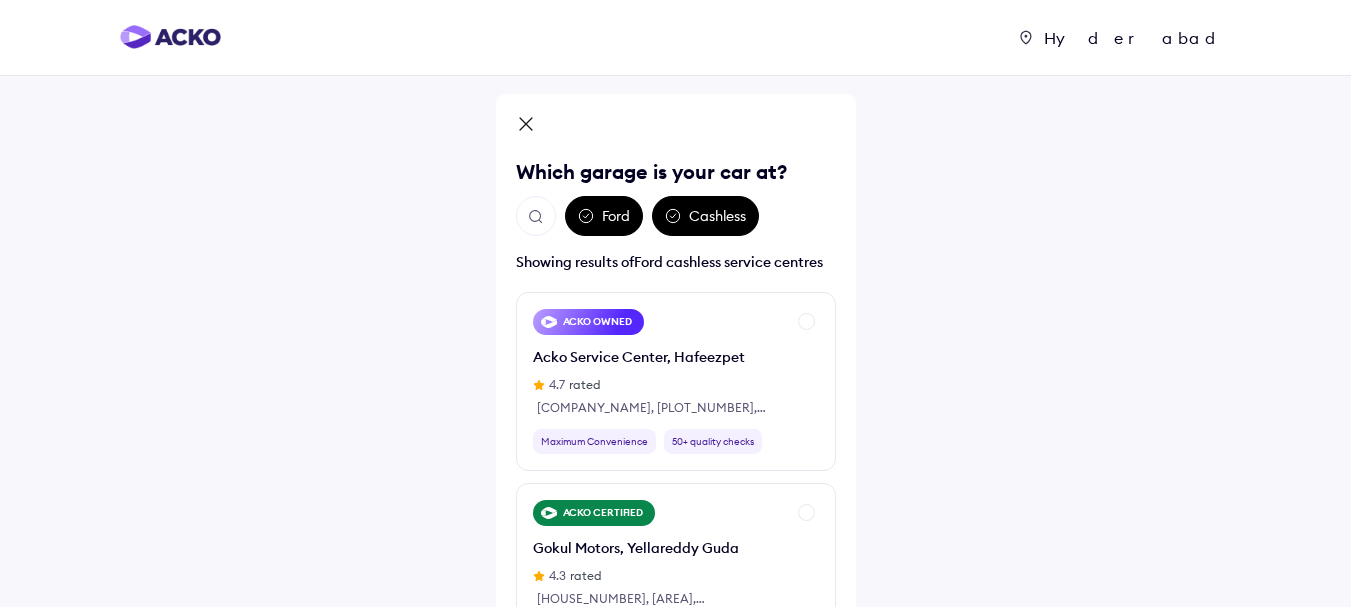 click at bounding box center (536, 217) 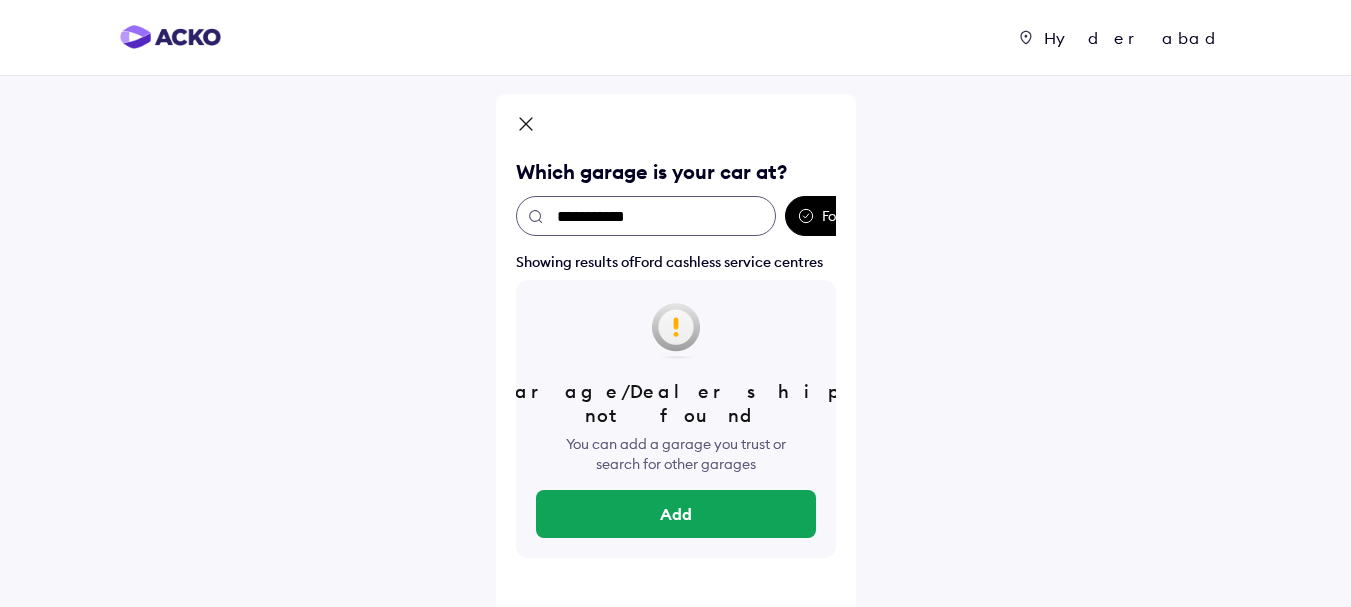 click on "**********" at bounding box center (646, 216) 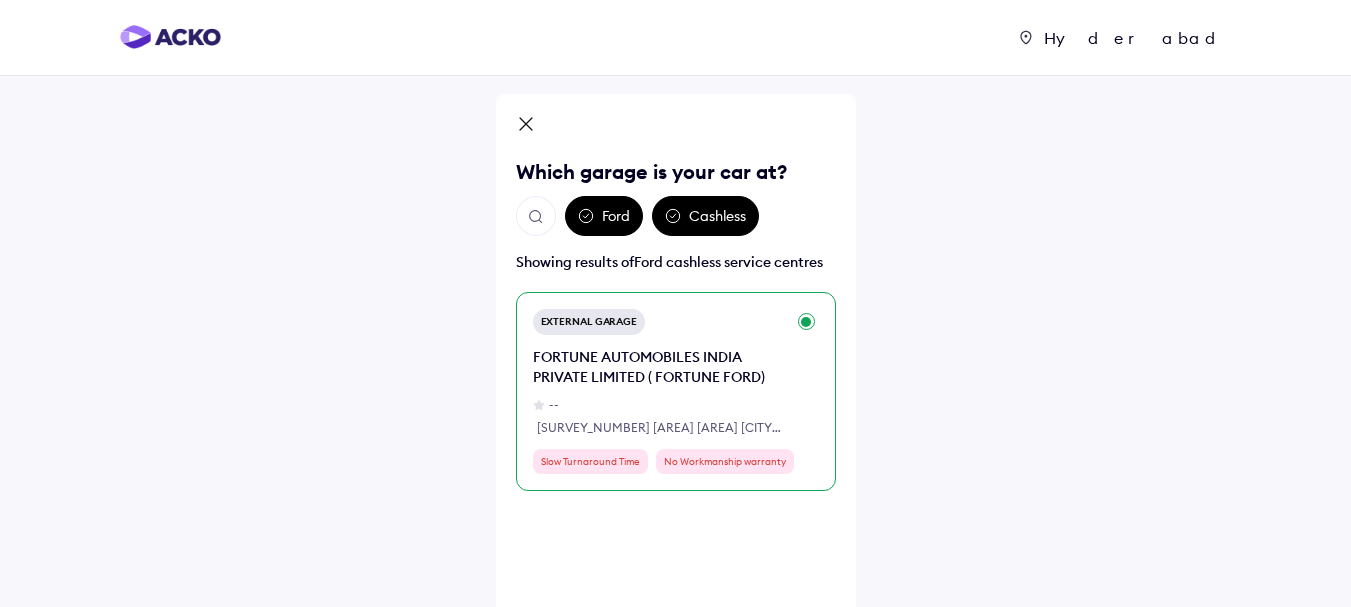click on "[GARAGE_TYPE] [COMPANY_NAME] ( [COMPANY_NAME] ) -- [SURVEY_NUMBER] [AREA] [CITY] - [POSTAL_CODE] [STATE] [TURNAROUND_TIME] [WARRANTY_DETAILS]" at bounding box center [659, 391] 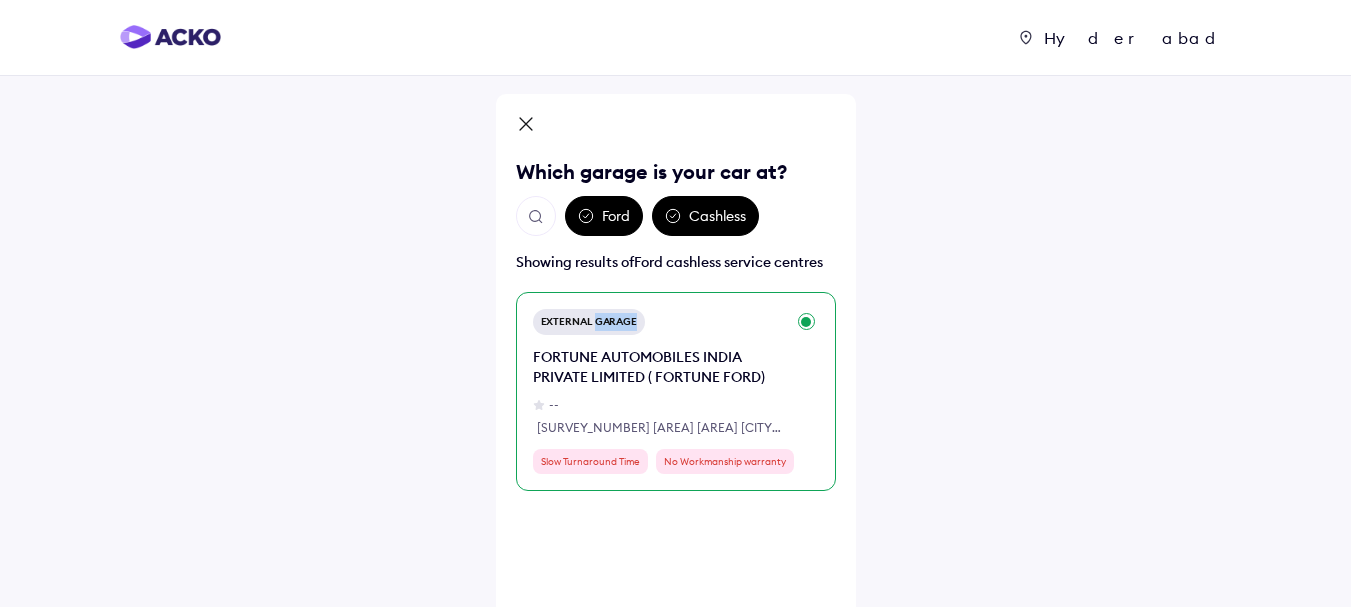click on "External Garage" at bounding box center [589, 322] 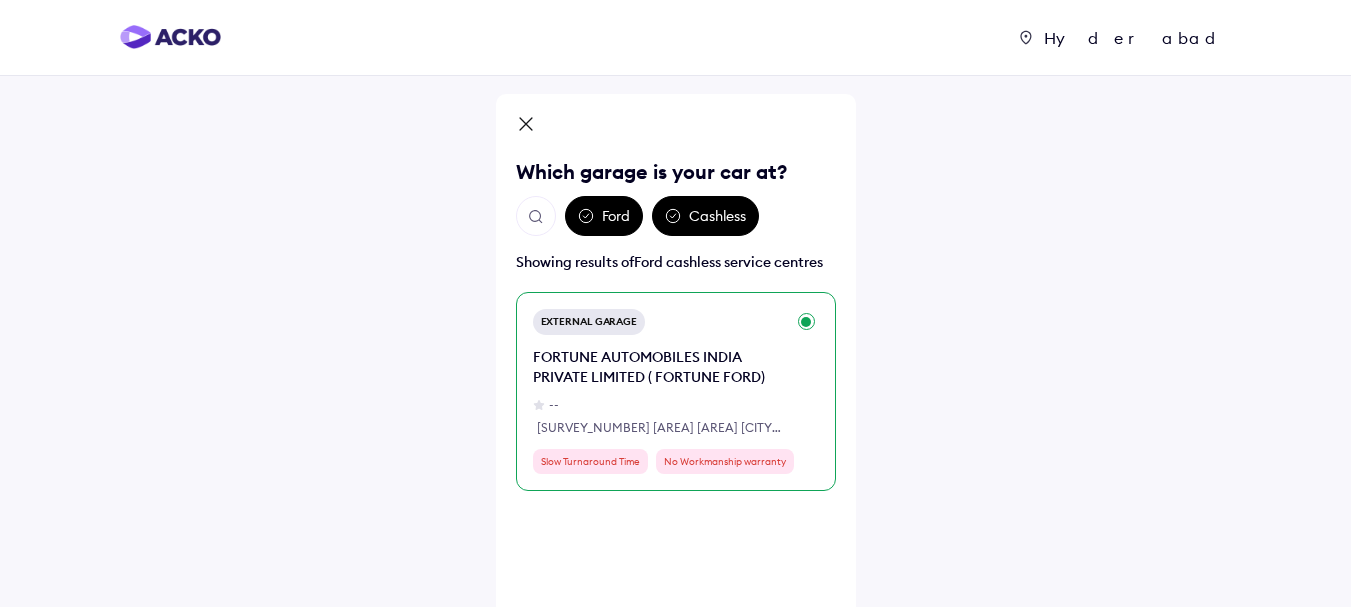 click on "[GARAGE_TYPE] [COMPANY_NAME] ( [COMPANY_NAME] ) -- [SURVEY_NUMBER] [AREA] [CITY] - [POSTAL_CODE] [STATE] [TURNAROUND_TIME] [WARRANTY_DETAILS]" at bounding box center [676, 391] 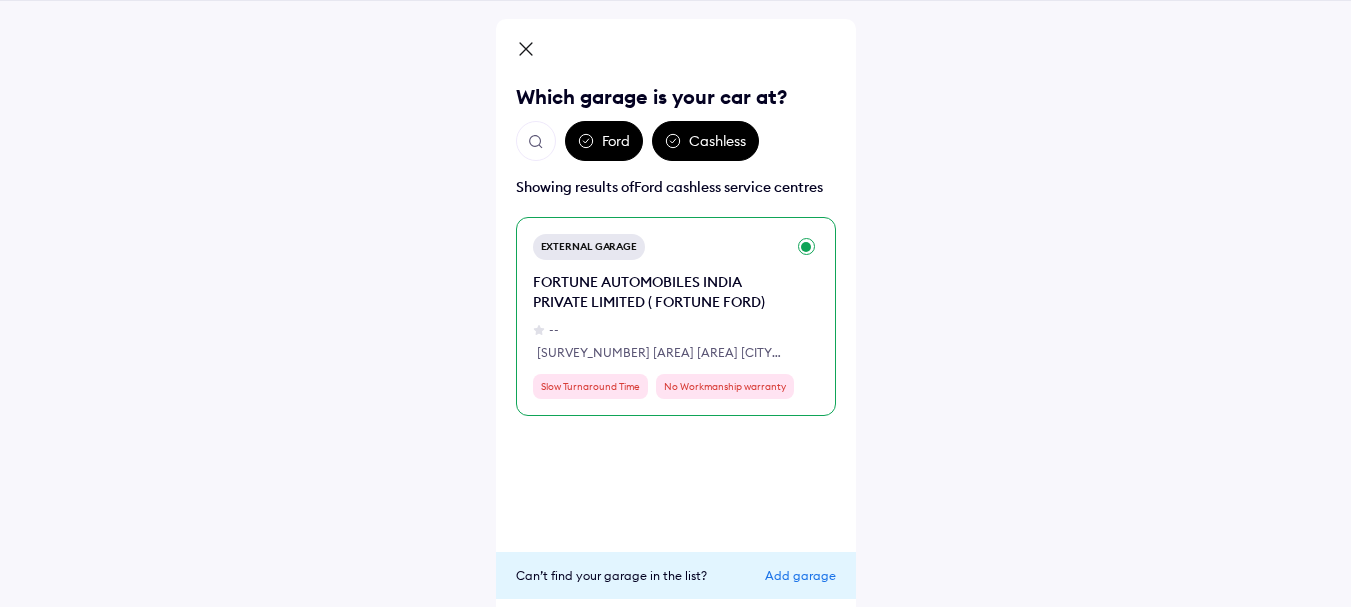scroll, scrollTop: 145, scrollLeft: 0, axis: vertical 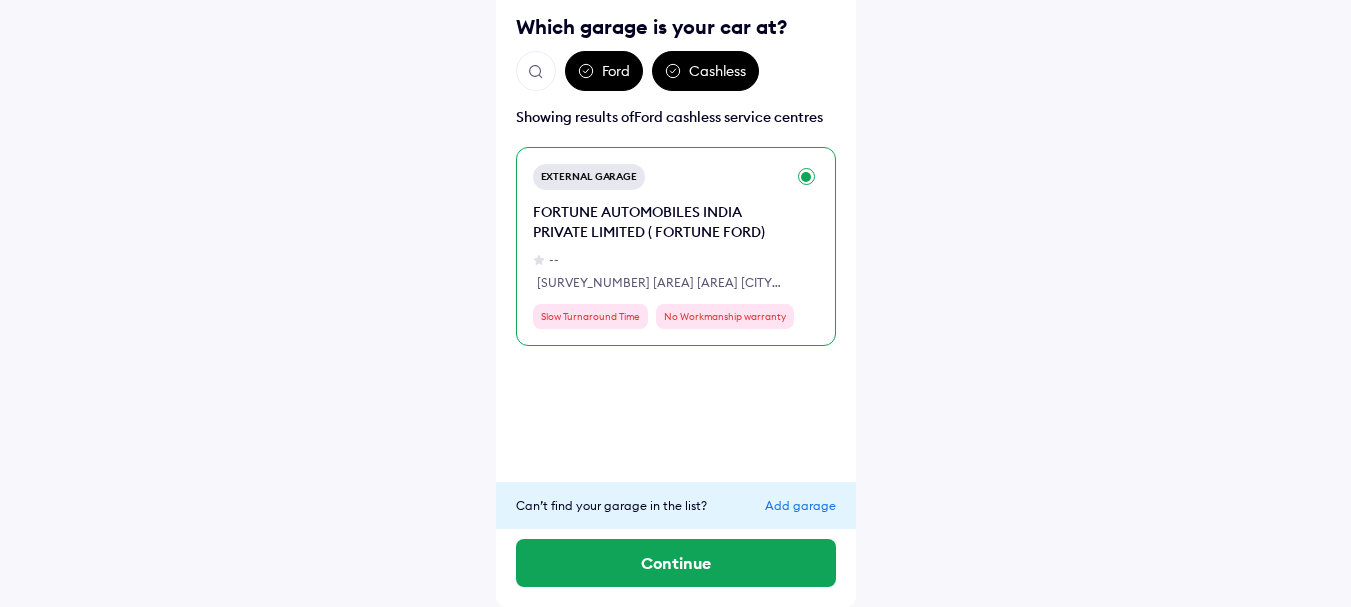 click on "Add garage" at bounding box center (800, 505) 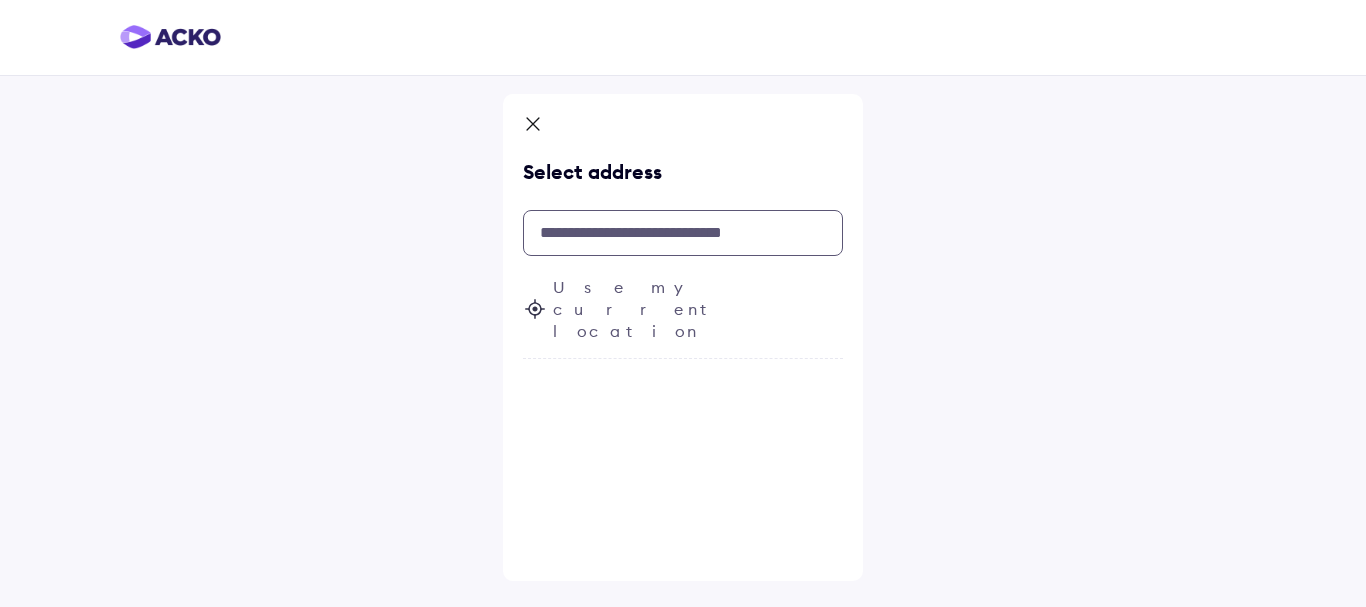 click at bounding box center (683, 233) 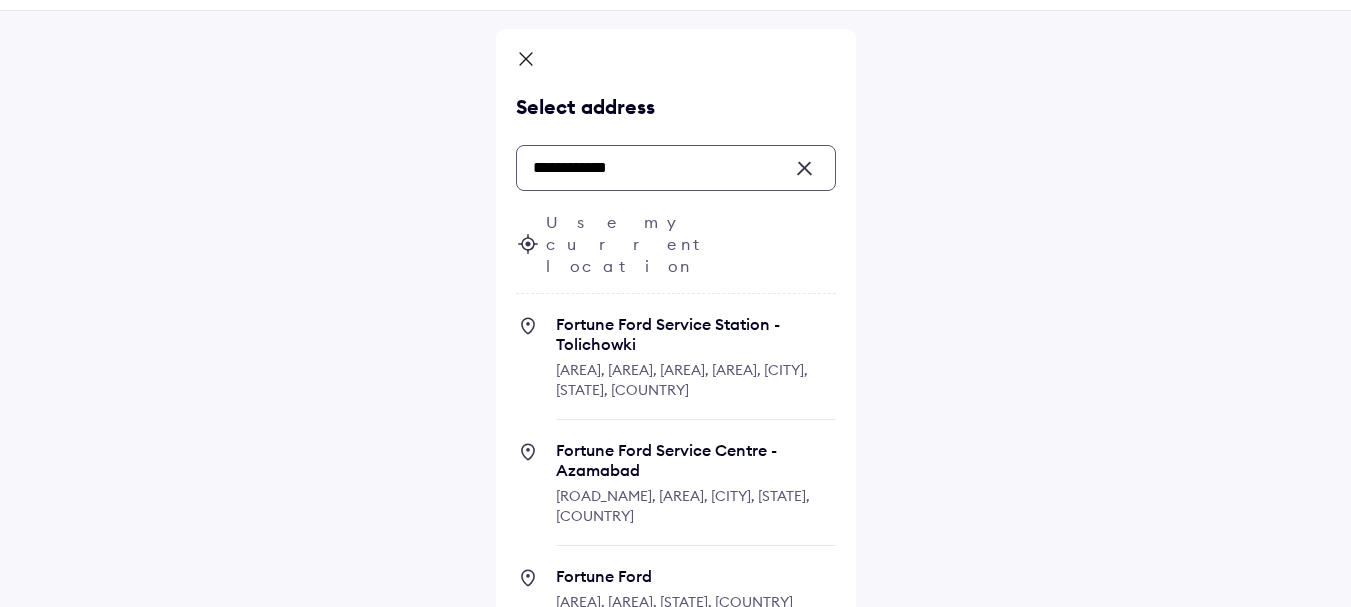 scroll, scrollTop: 100, scrollLeft: 0, axis: vertical 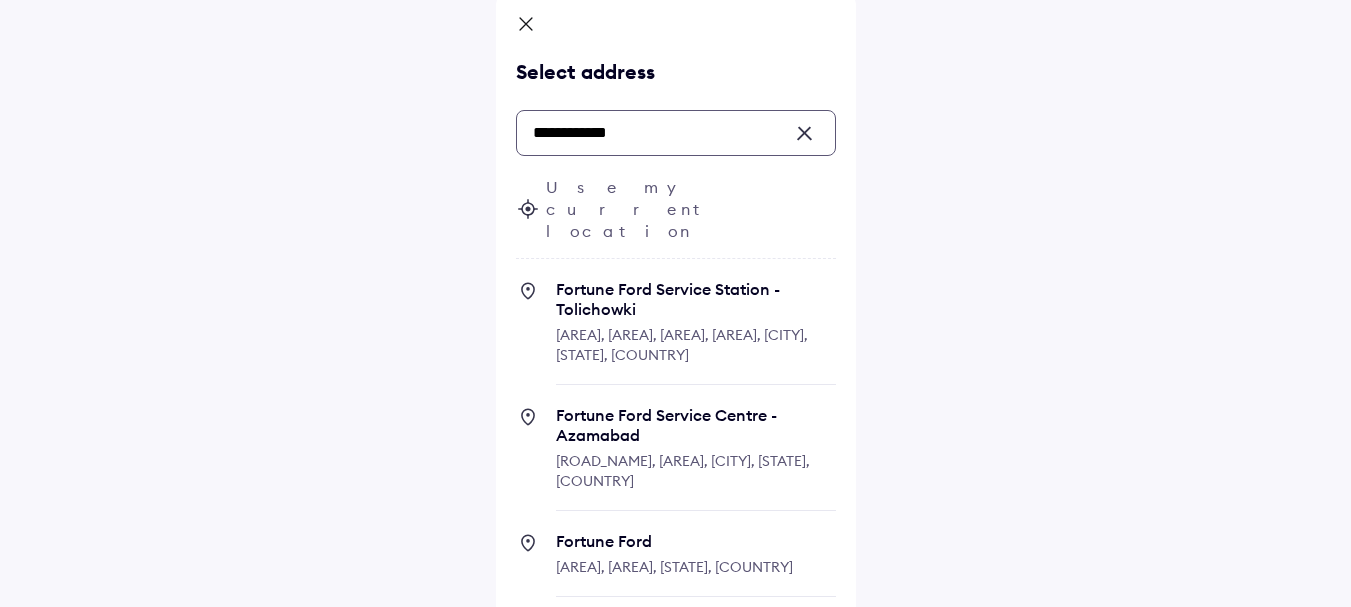 click on "Fortune Ford Service Centre - Azamabad" at bounding box center (696, 425) 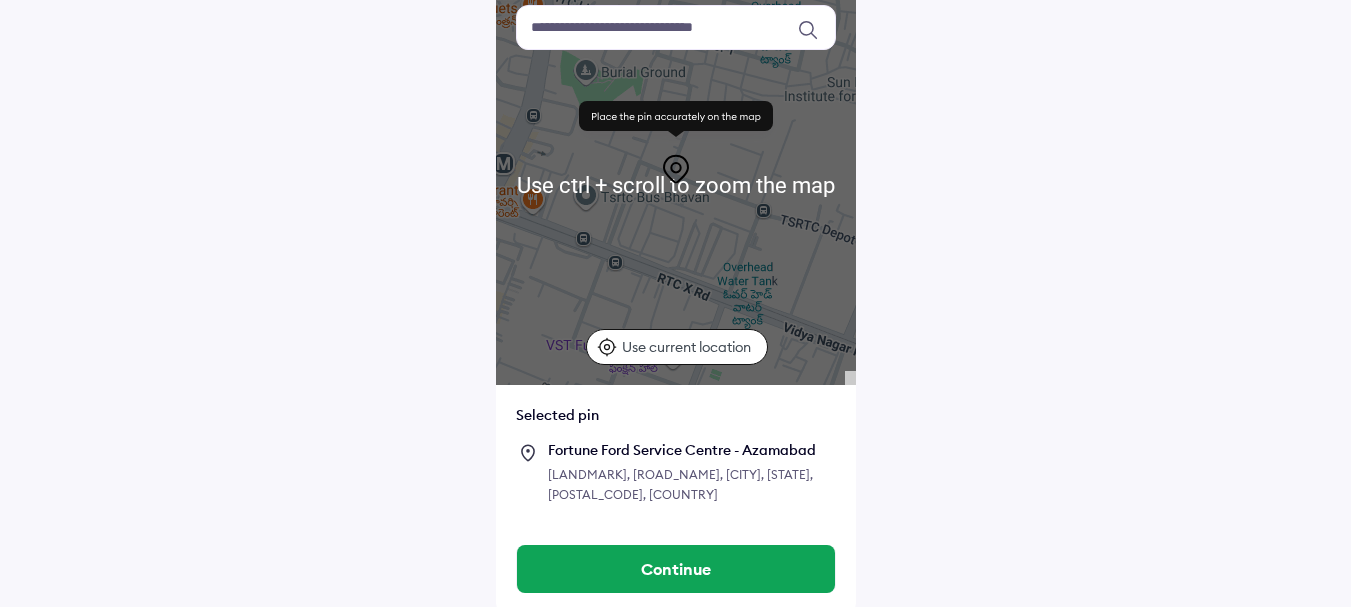 scroll, scrollTop: 171, scrollLeft: 0, axis: vertical 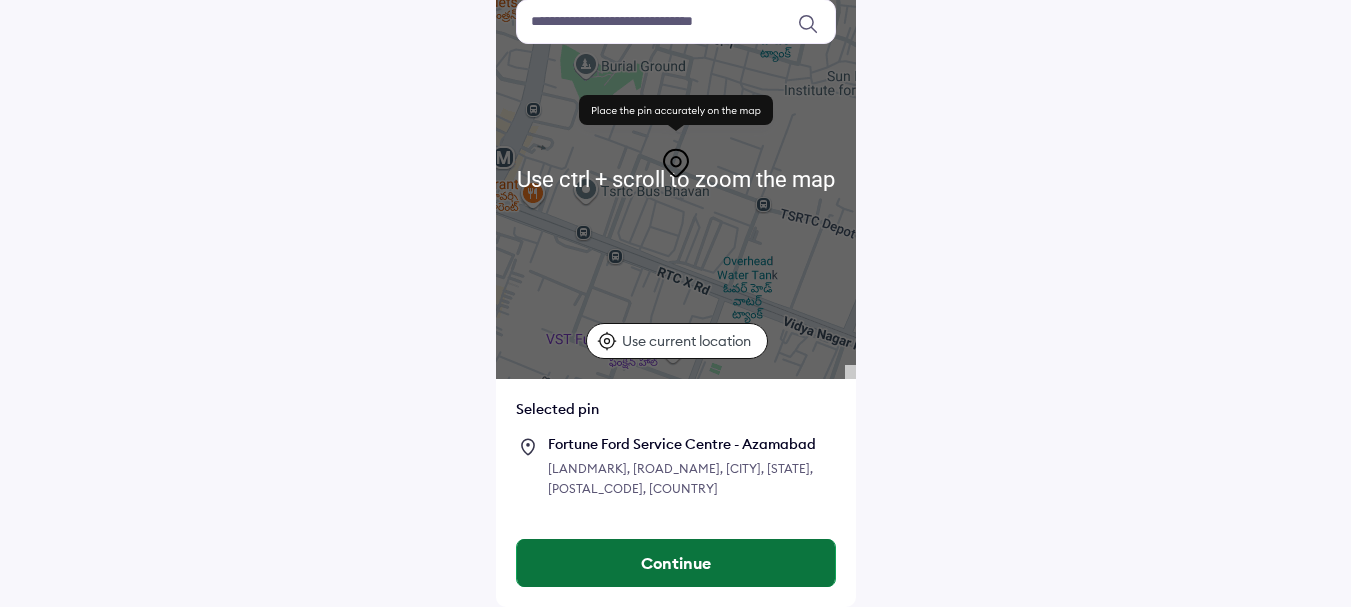click on "Continue" at bounding box center [676, 563] 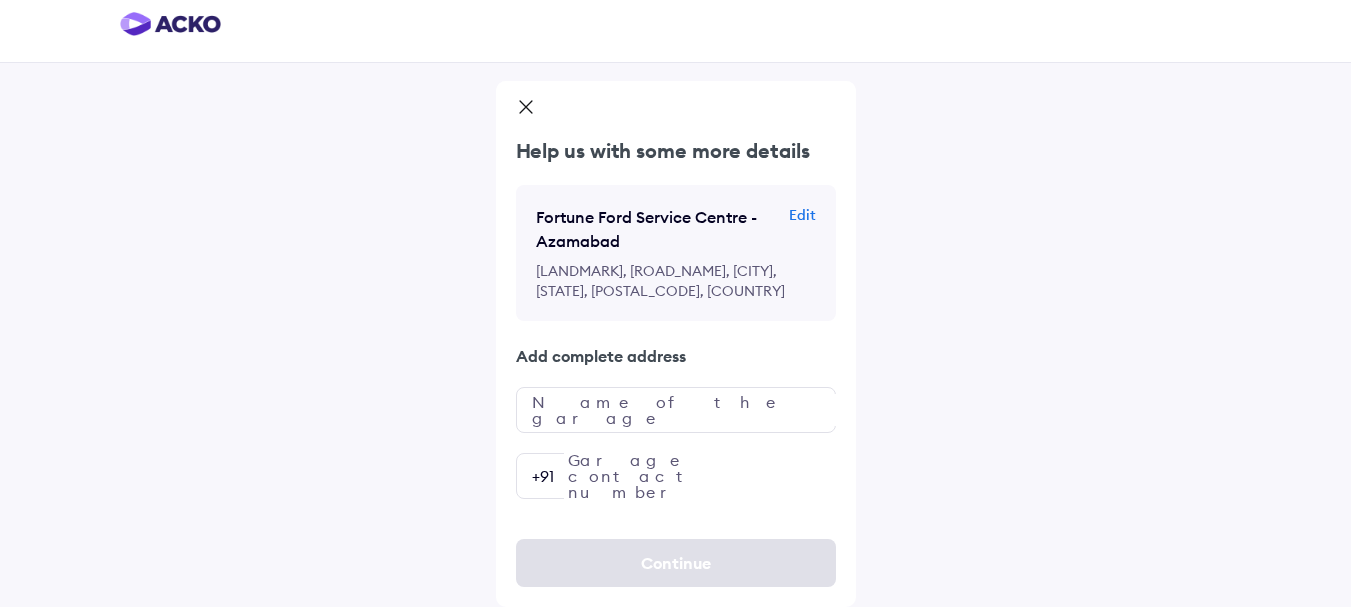 scroll, scrollTop: 0, scrollLeft: 0, axis: both 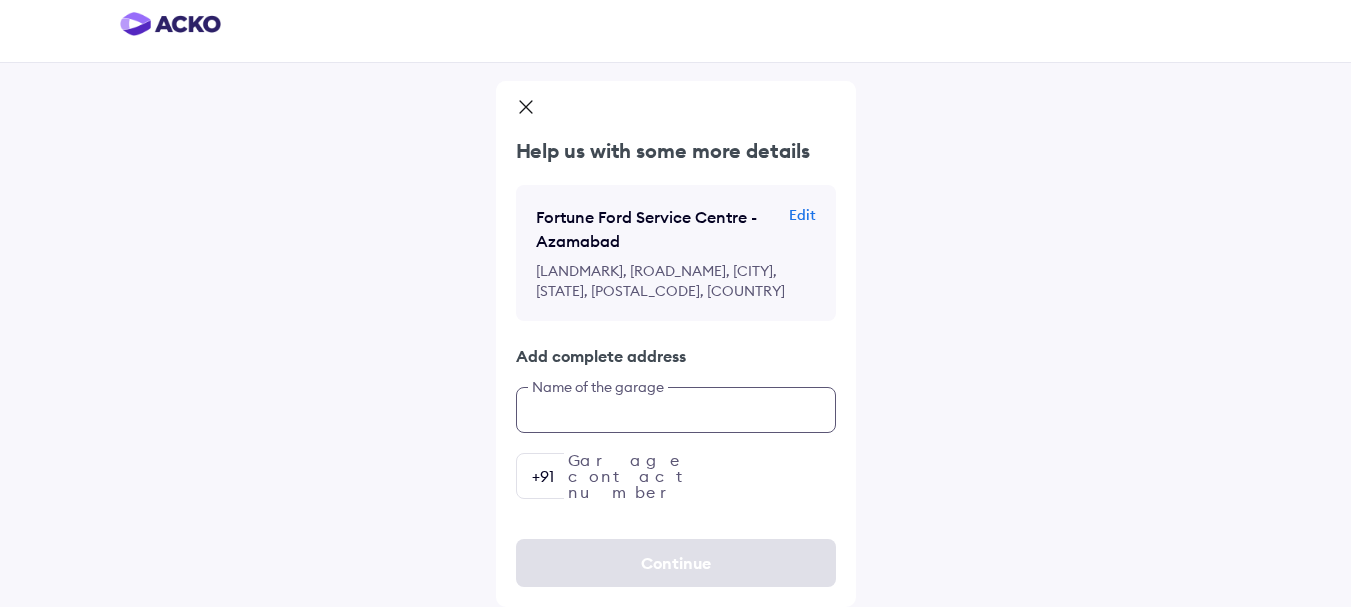 click on "Edit [AREA] [COMPANY_NAME] - [AREA] [EDIT_ACTION] [LANDMARK], [ROAD_NAME], [CITY], [STATE], [POSTAL_CODE], [COUNTRY] [ADD_ACTION] [GARAGE_NAME] [GARAGE_CONTACT_NUMBER] +[COUNTRY_CODE]" 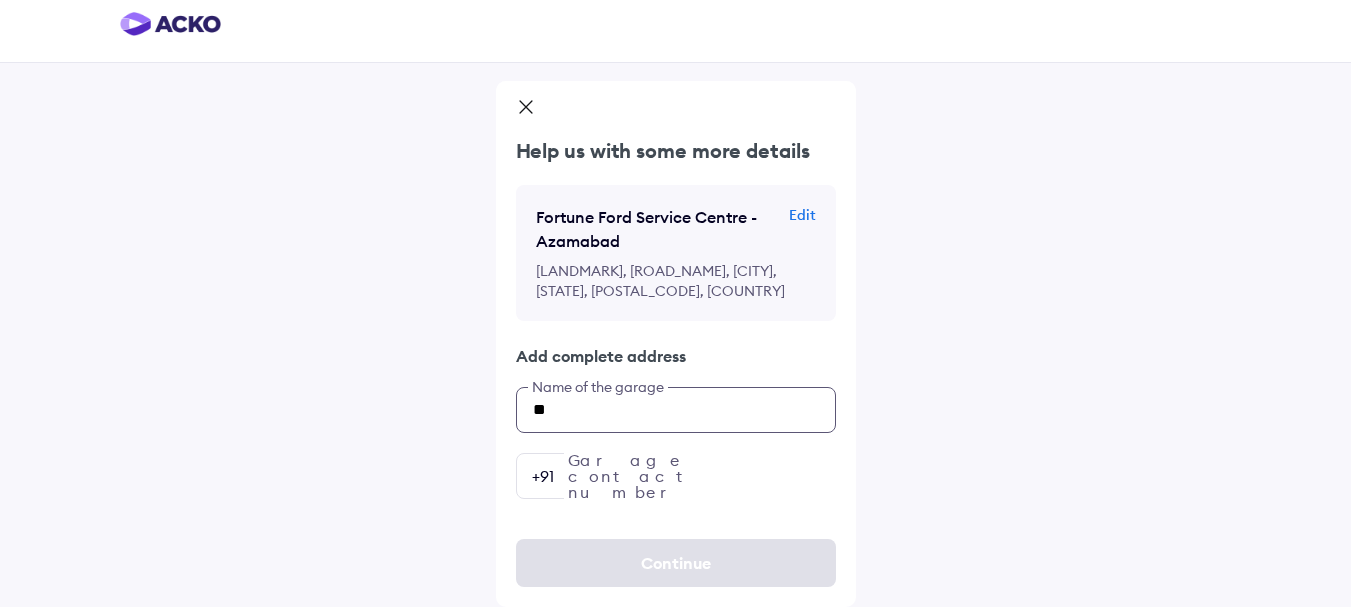 type on "*" 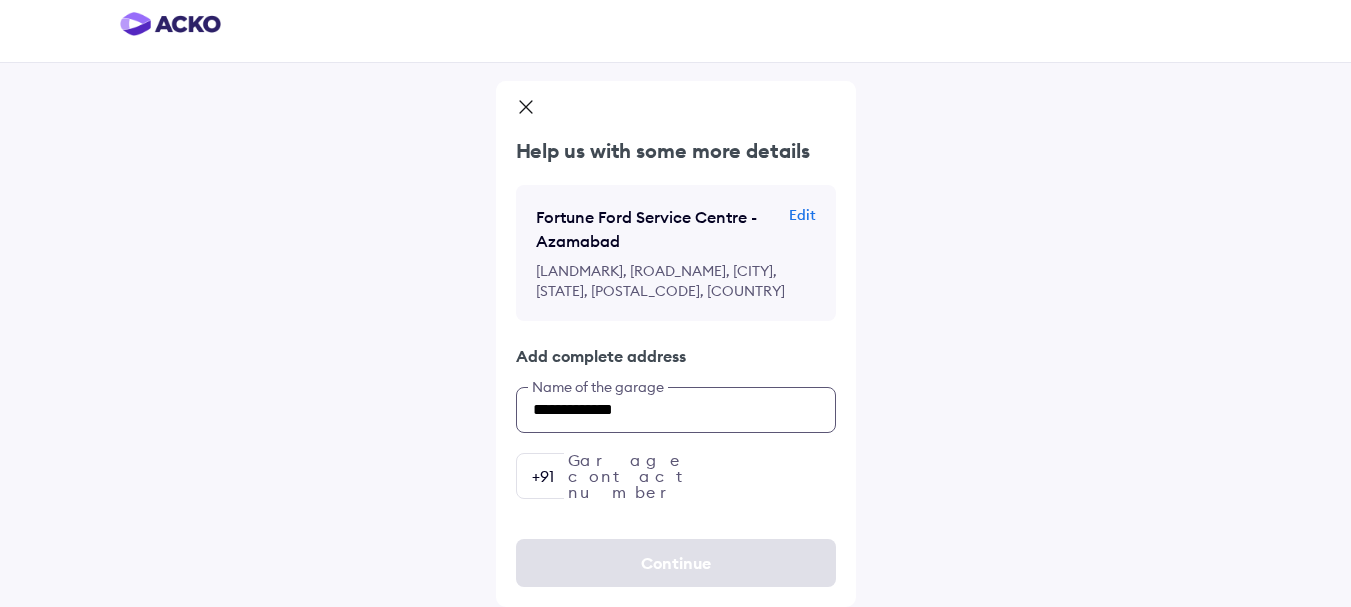 type on "**********" 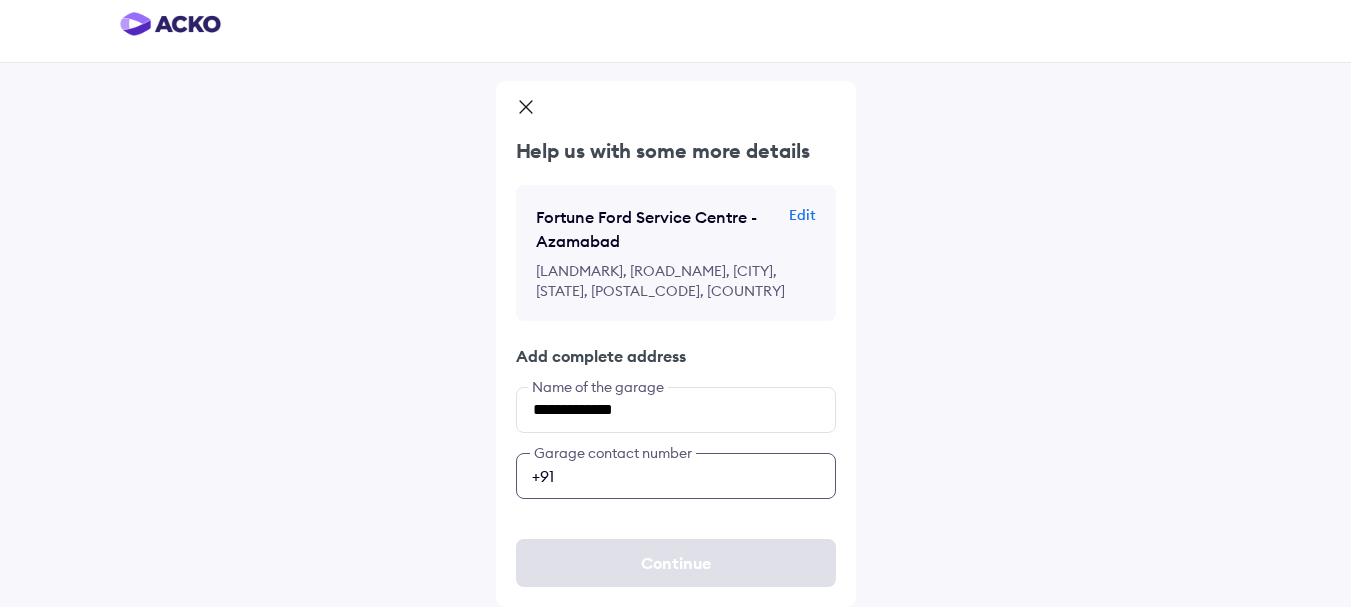 click at bounding box center [676, 476] 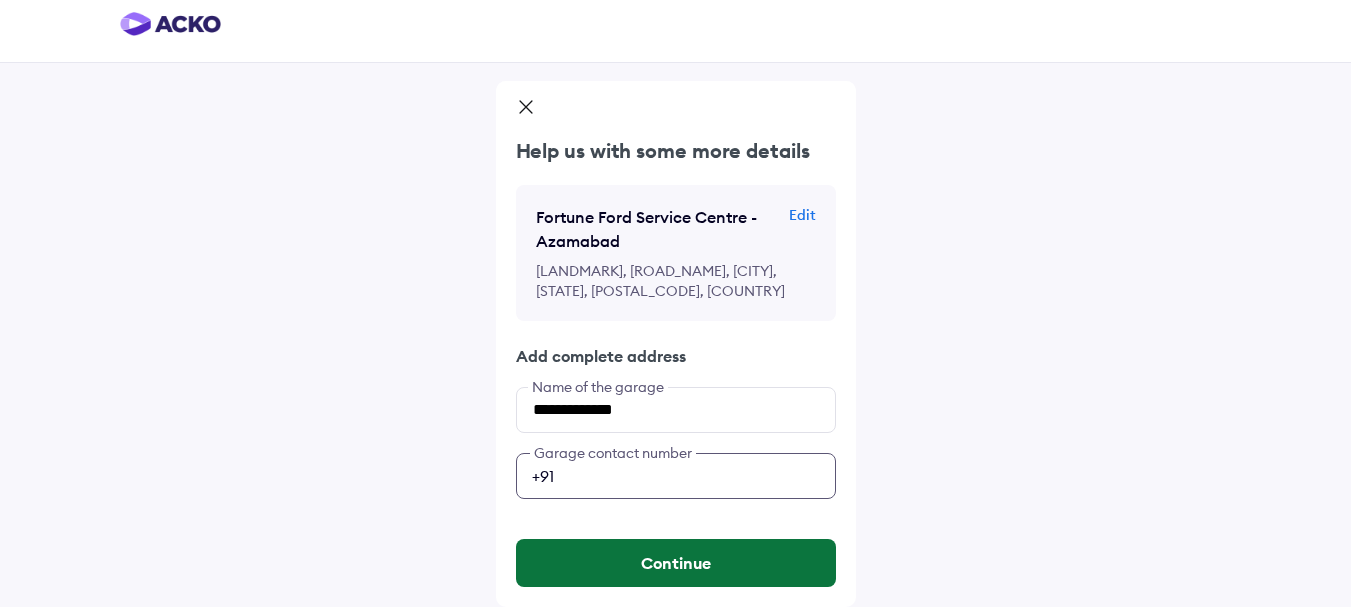 type on "**********" 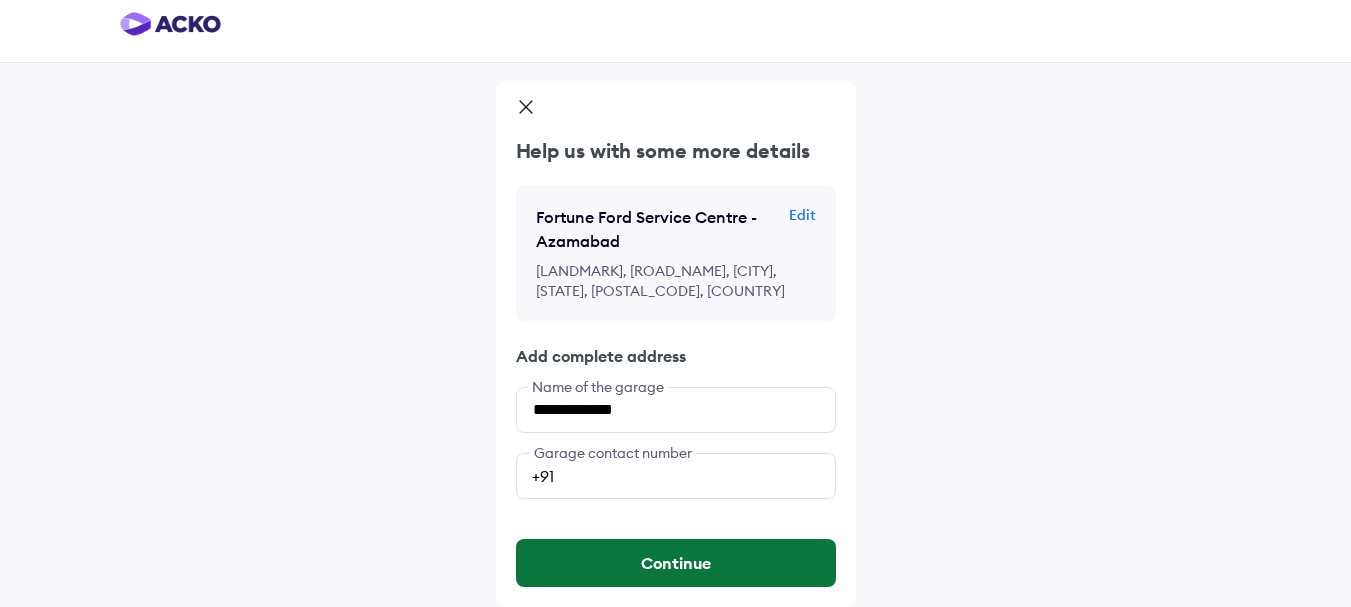 click on "Continue" at bounding box center [676, 563] 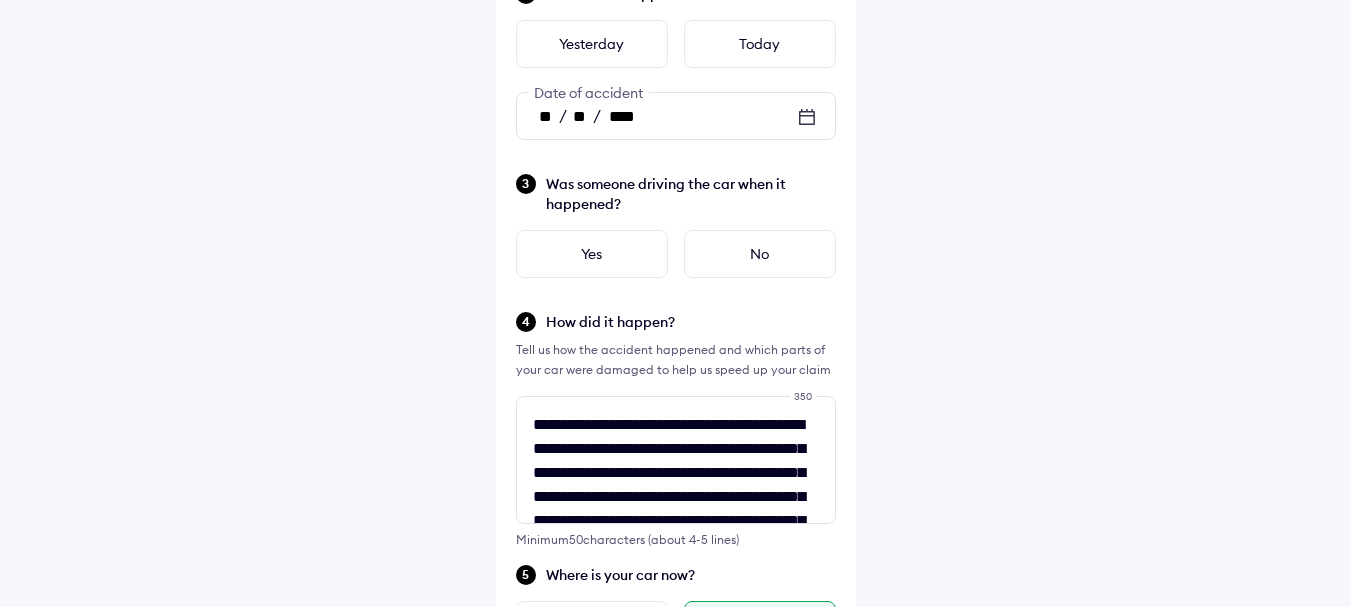 scroll, scrollTop: 318, scrollLeft: 0, axis: vertical 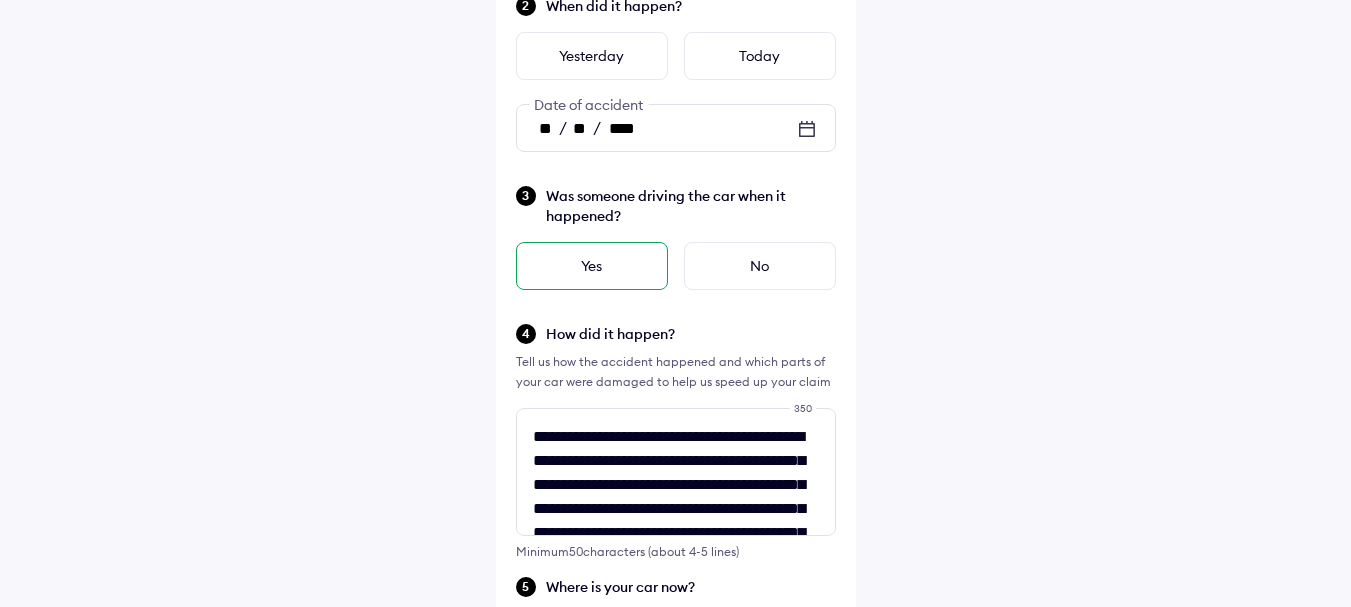 click on "Yes" at bounding box center (592, 266) 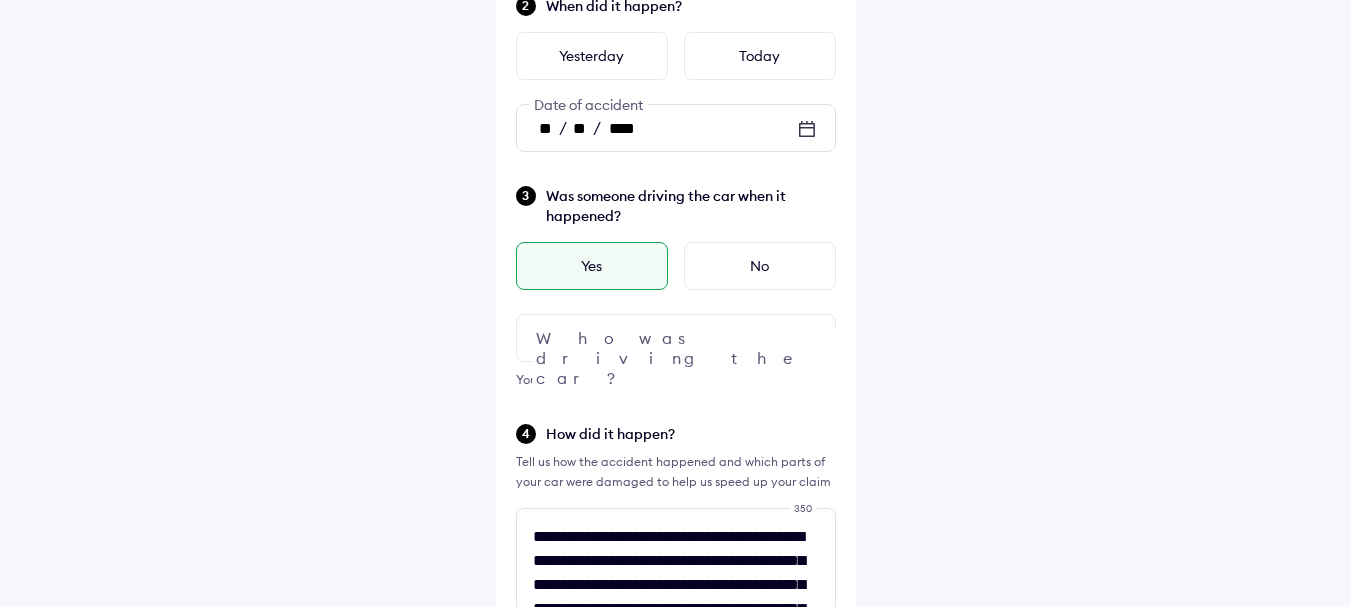 click at bounding box center [676, 338] 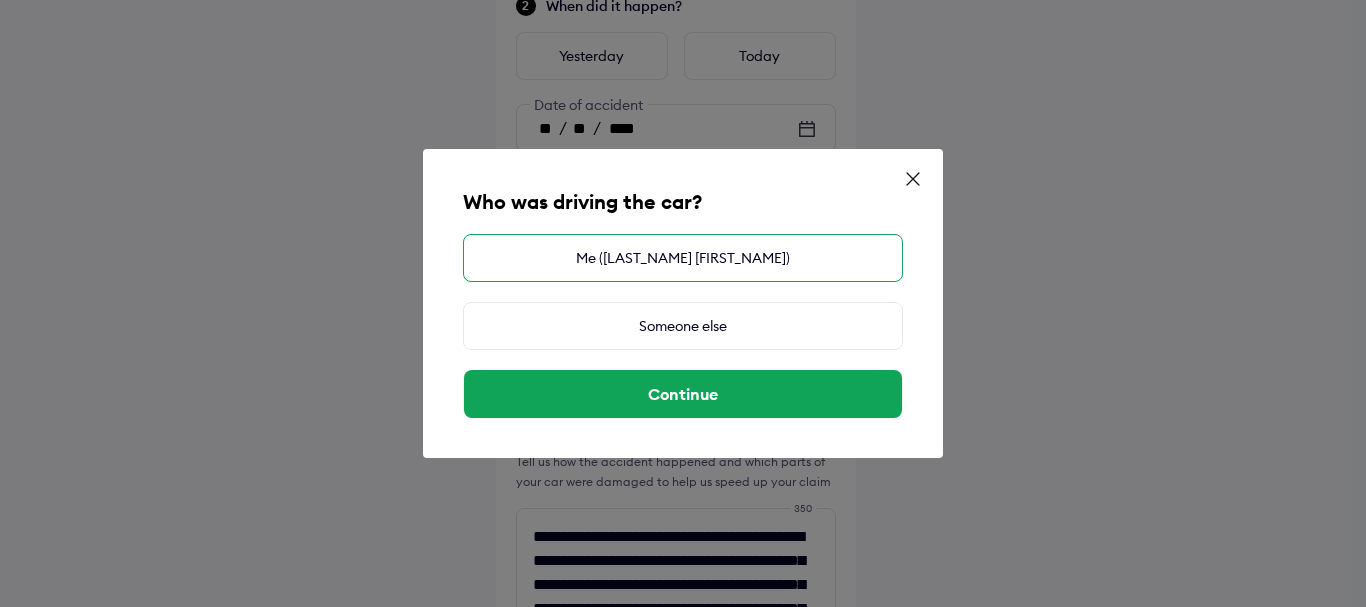 click on "Me ([LAST_NAME] [FIRST_NAME])" at bounding box center [683, 258] 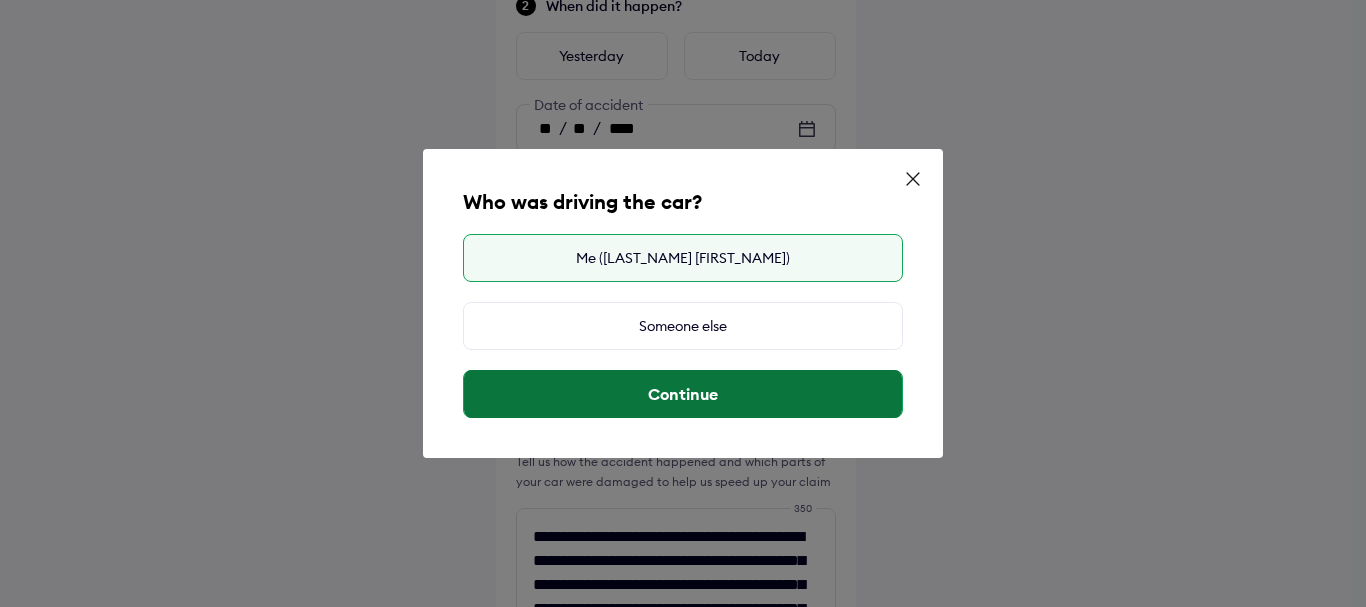 click on "Continue" at bounding box center (683, 394) 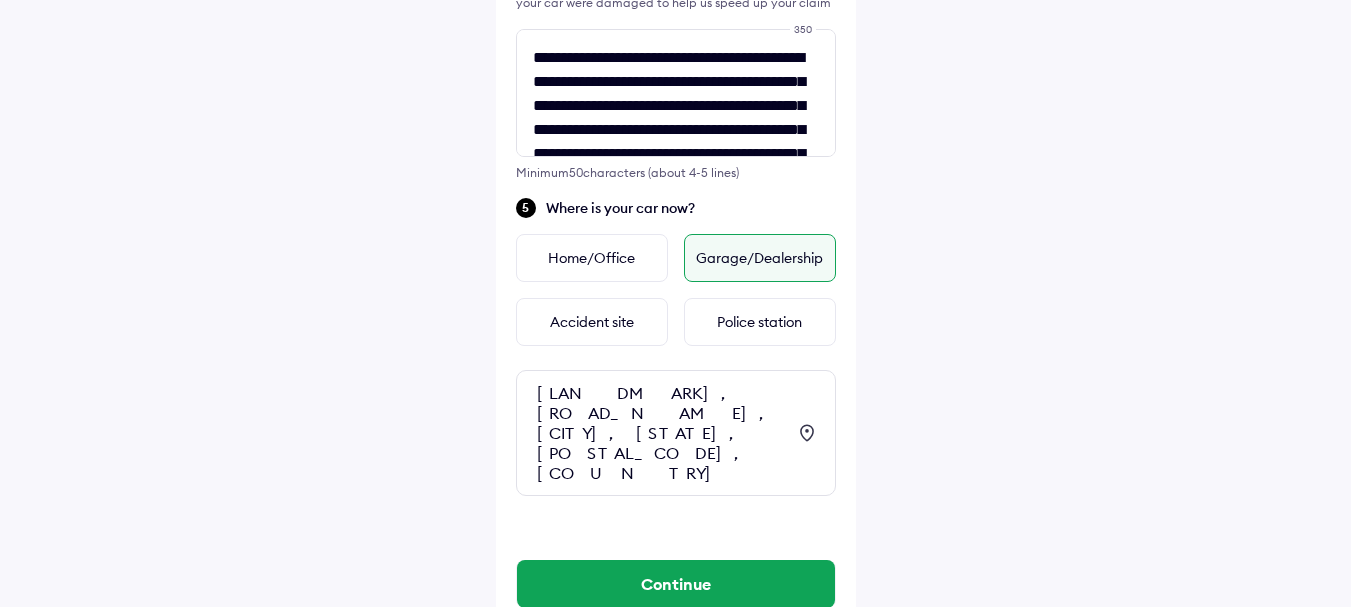 scroll, scrollTop: 818, scrollLeft: 0, axis: vertical 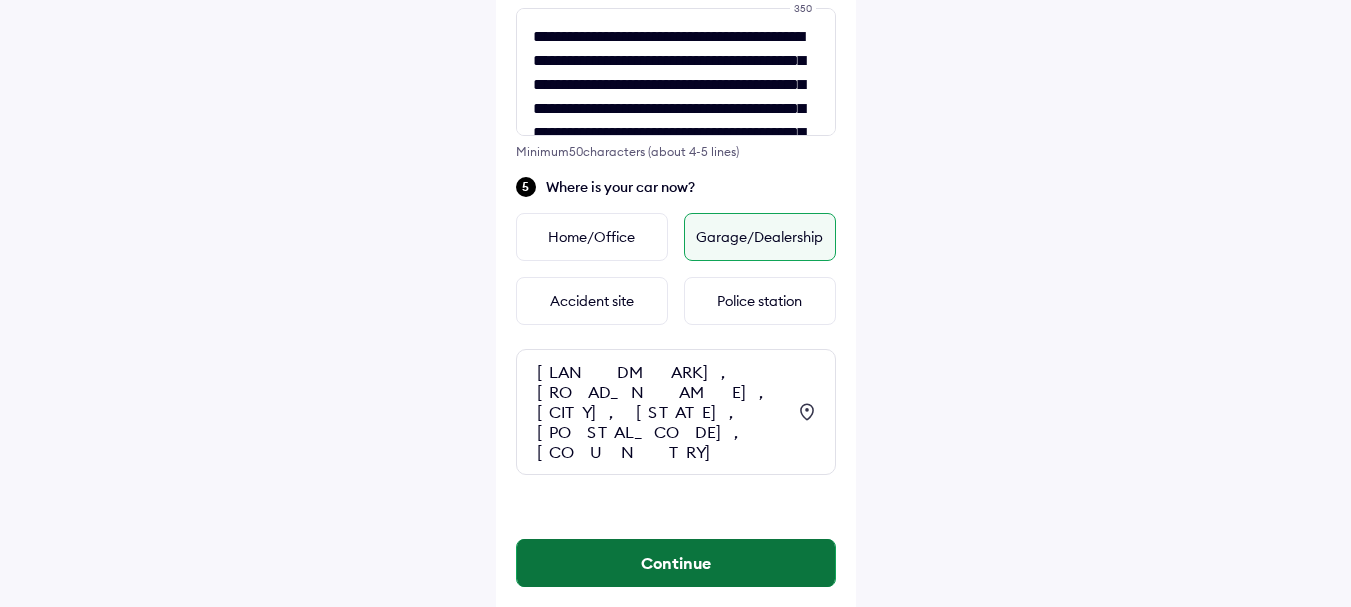 click on "Continue" at bounding box center [676, 563] 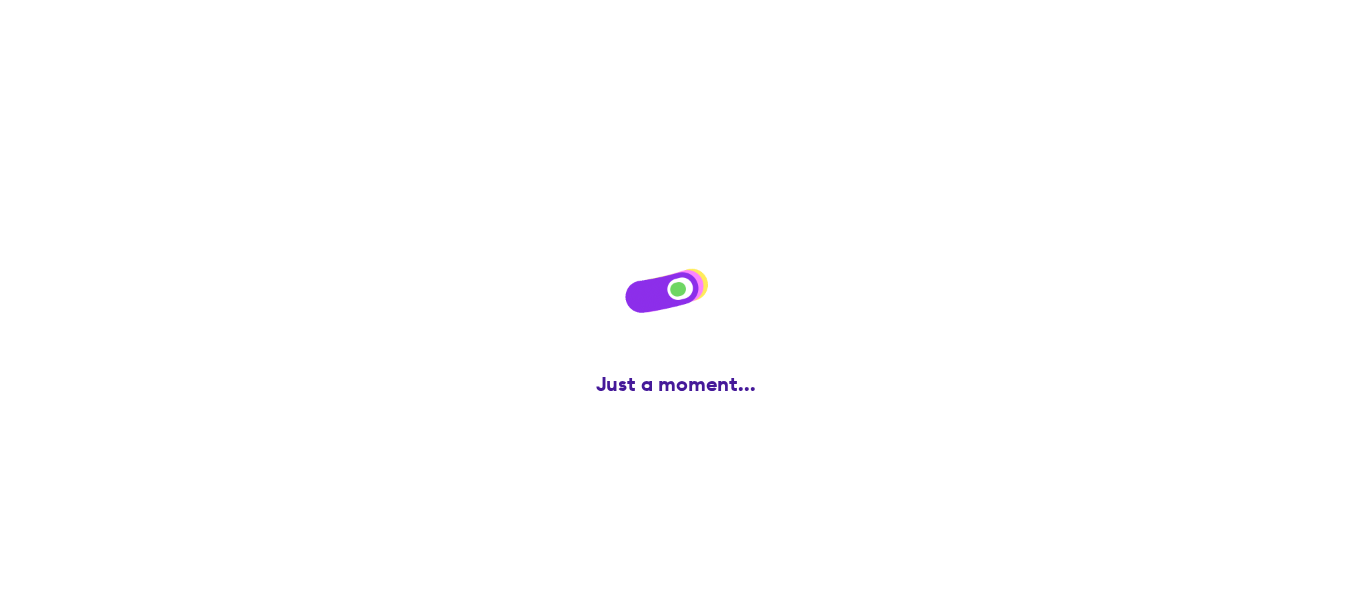 scroll, scrollTop: 0, scrollLeft: 0, axis: both 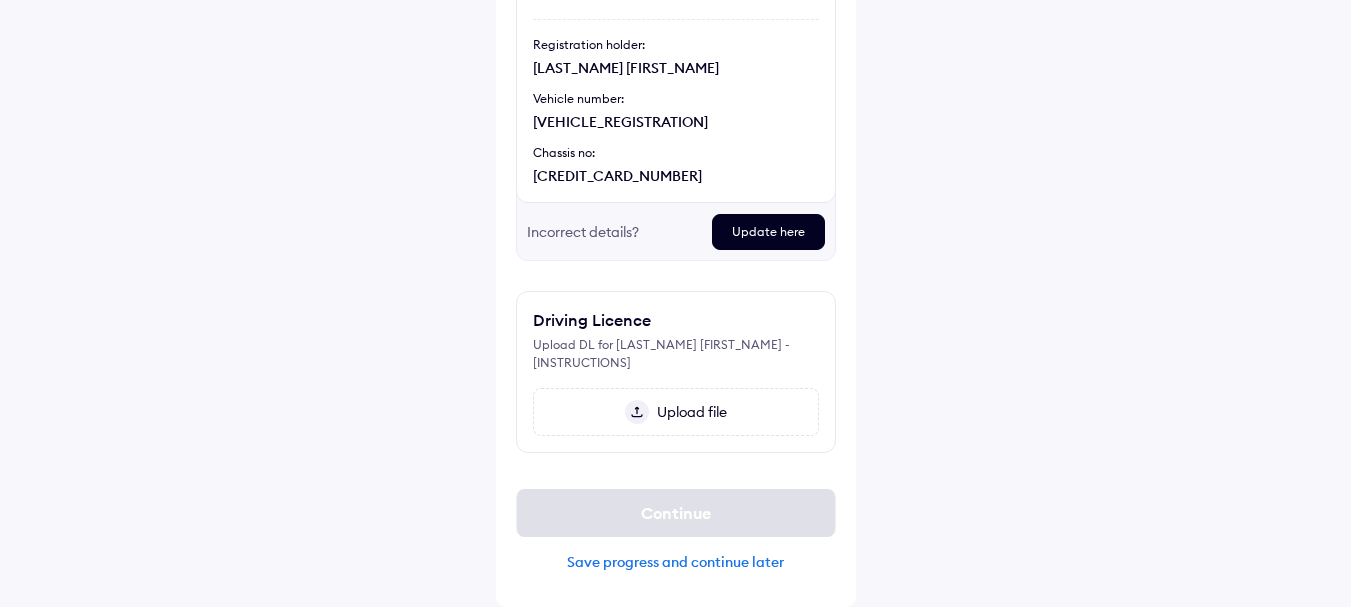 click on "Update here" at bounding box center (768, 232) 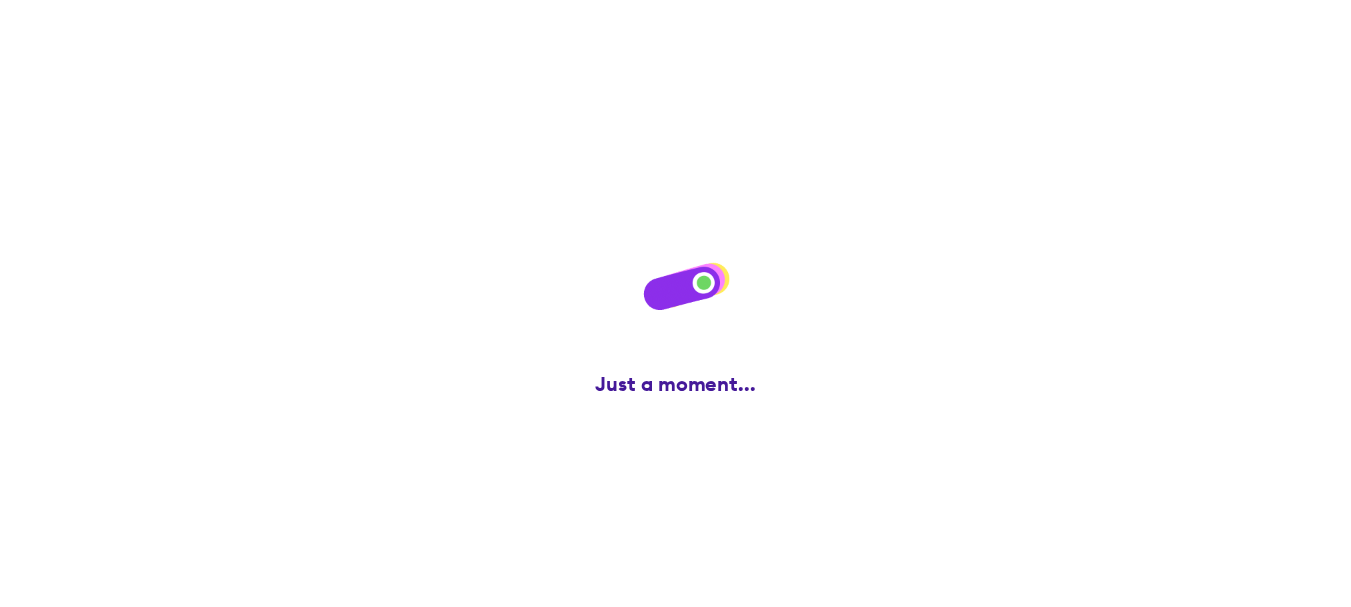 scroll, scrollTop: 0, scrollLeft: 0, axis: both 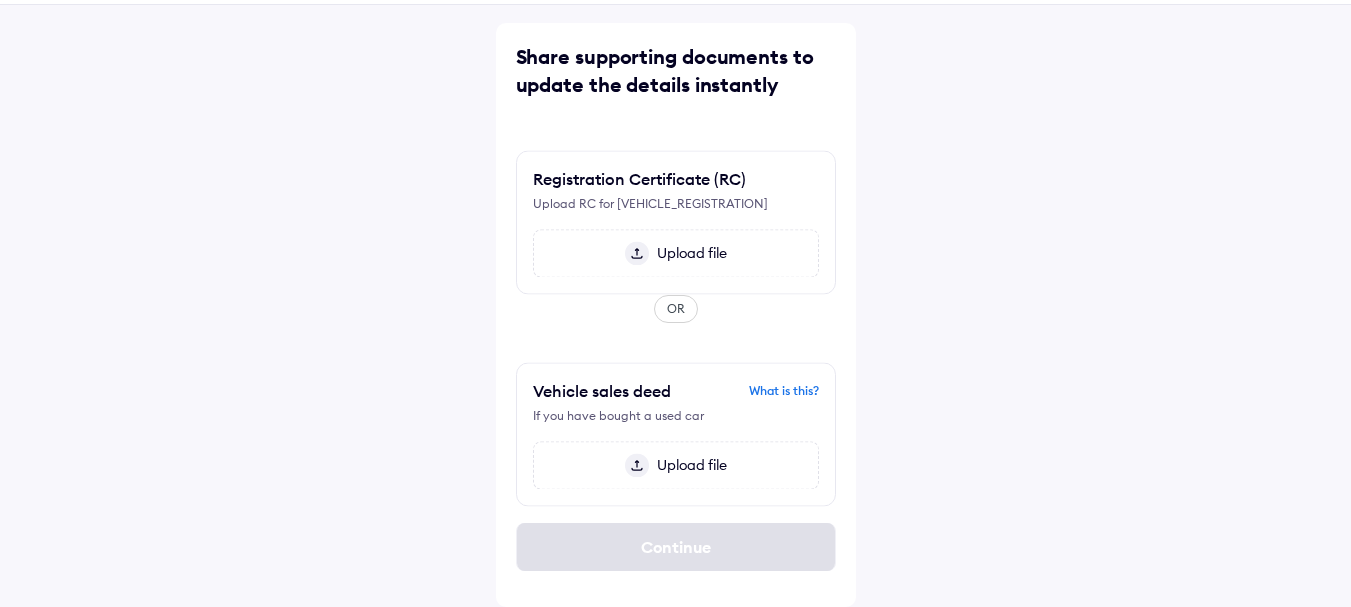 click on "Upload file" at bounding box center (688, 234) 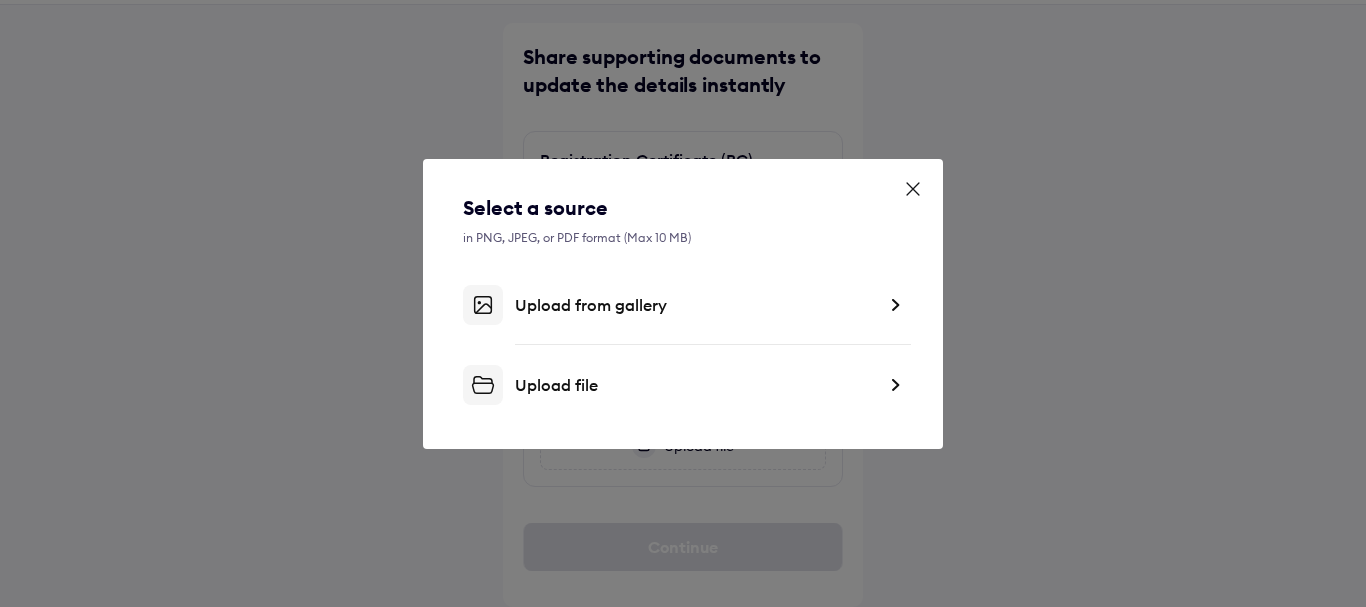 click on "Upload from gallery" at bounding box center (695, 305) 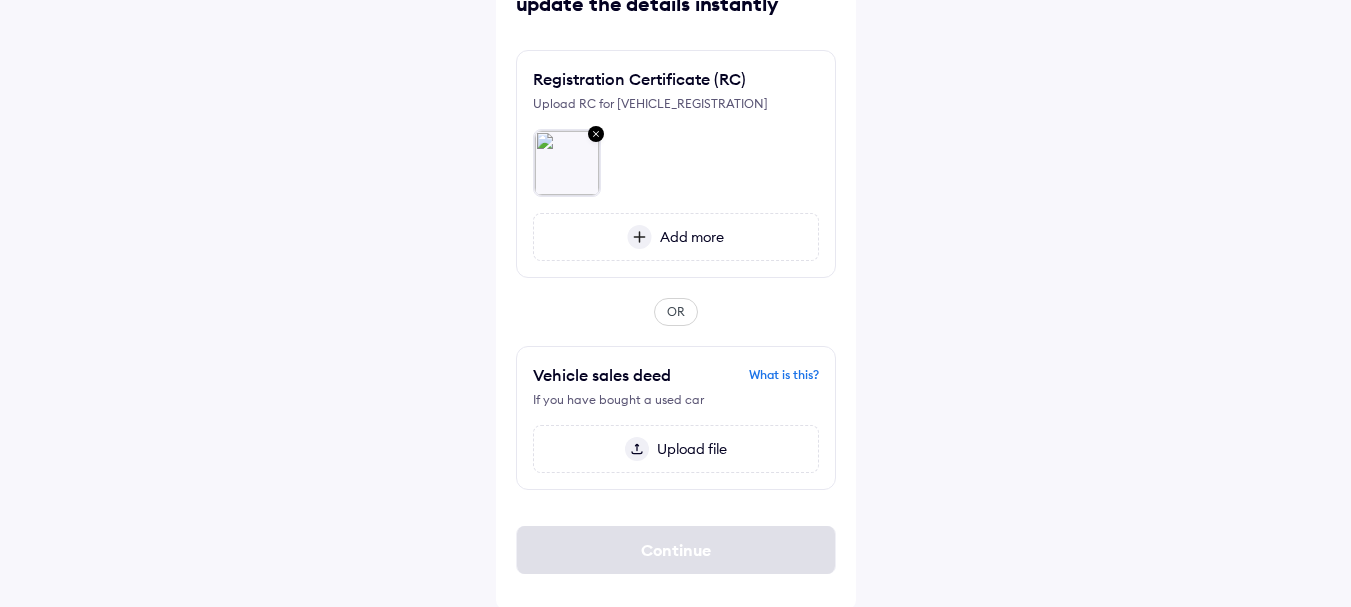 scroll, scrollTop: 155, scrollLeft: 0, axis: vertical 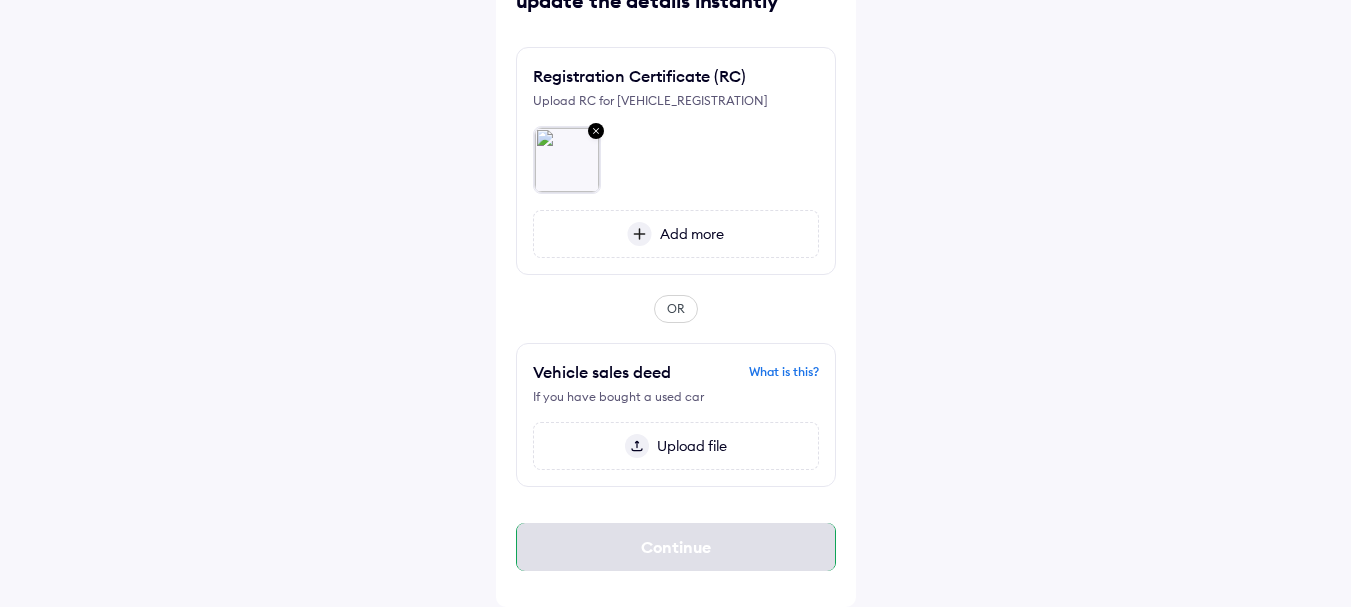 click on "Continue" at bounding box center (676, 547) 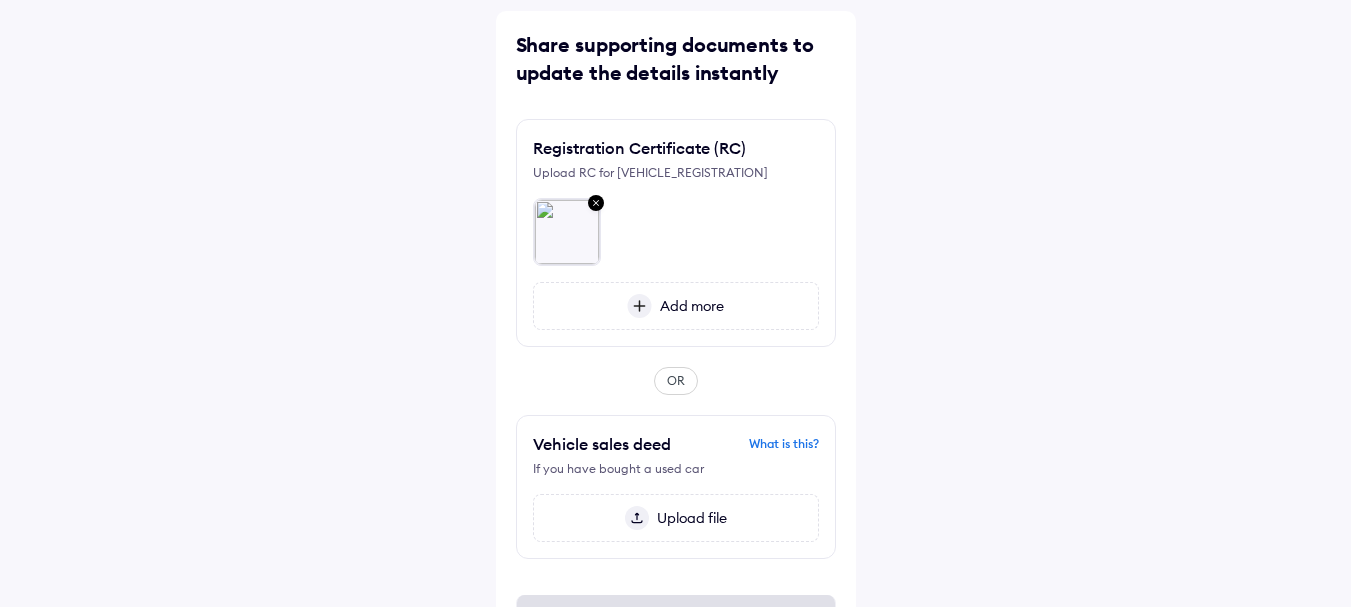 scroll, scrollTop: 0, scrollLeft: 0, axis: both 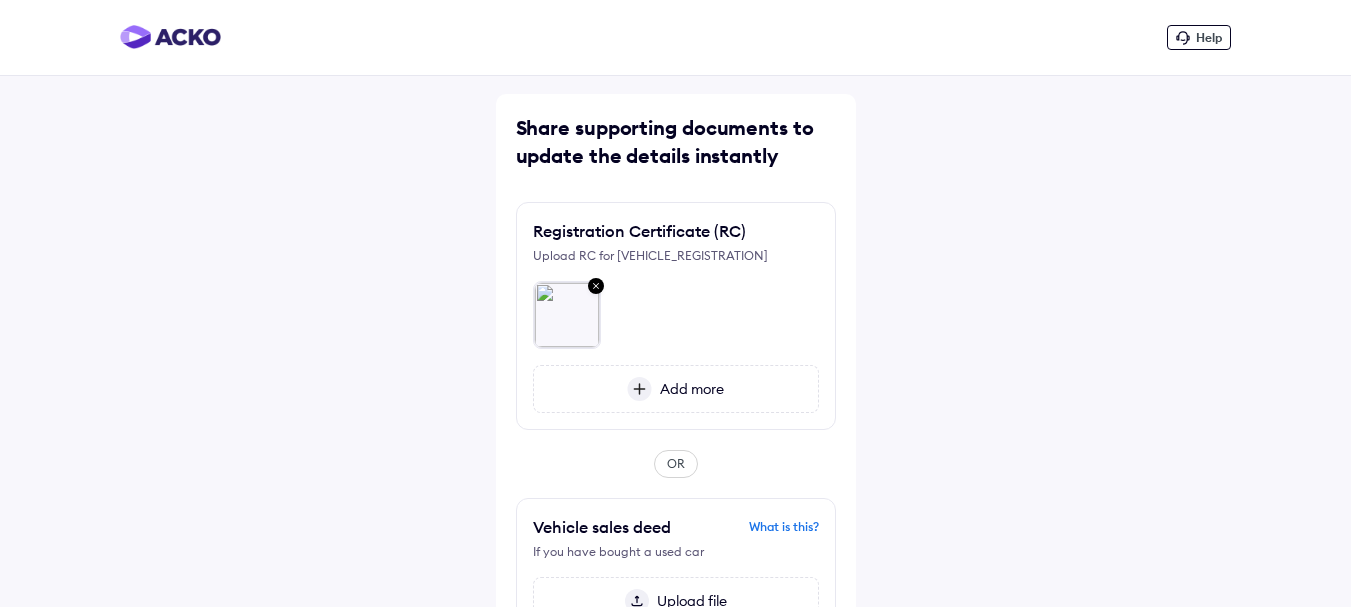 click on "Share supporting documents to update the details instantly" at bounding box center [676, 142] 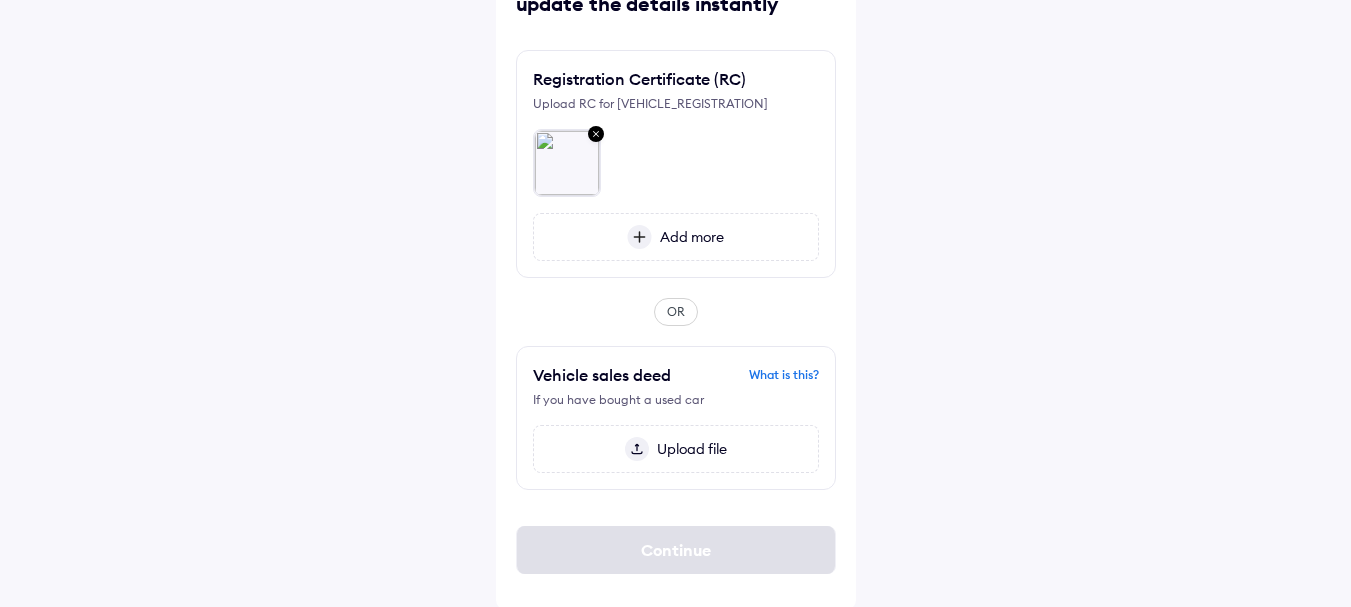 scroll, scrollTop: 155, scrollLeft: 0, axis: vertical 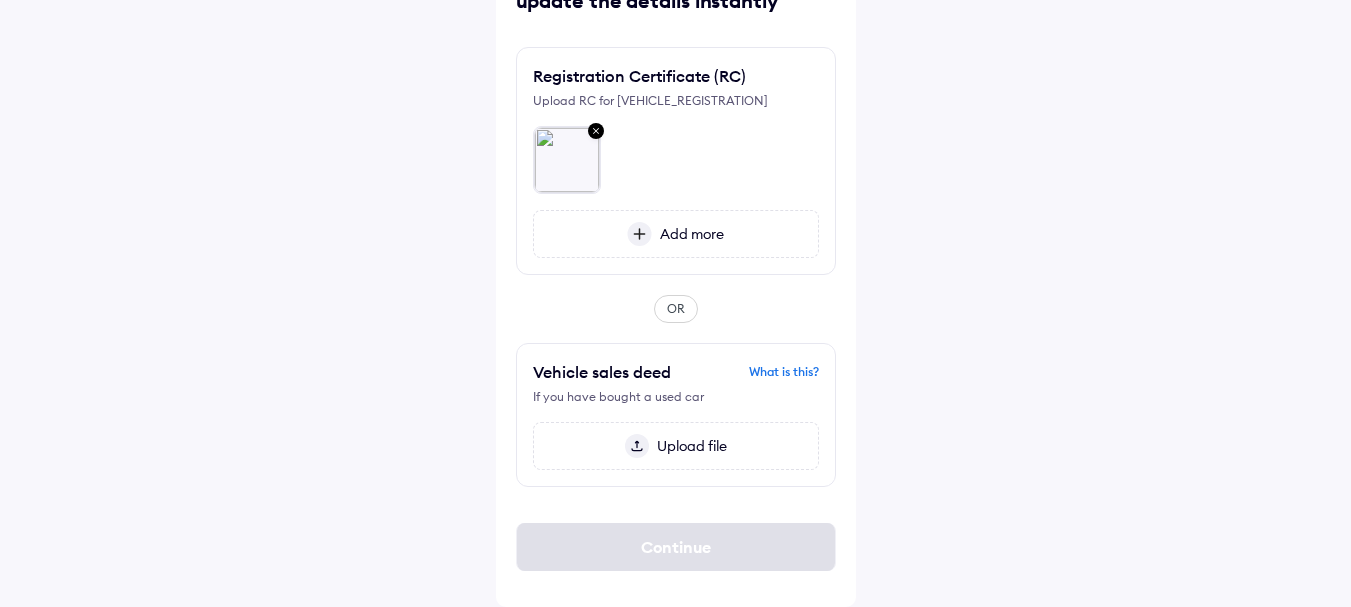 click on "Upload file" at bounding box center (688, 446) 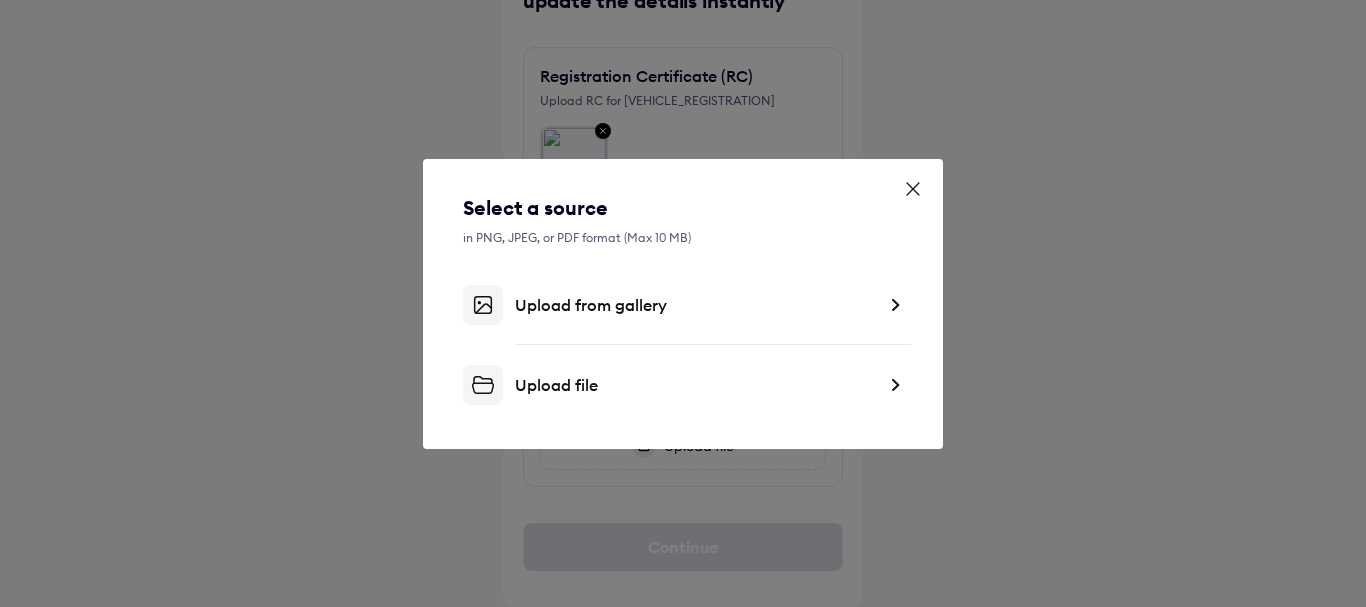 click on "Select a source in PNG, JPEG, or PDF format (Max 10 MB) Upload from gallery Upload file" at bounding box center [683, 303] 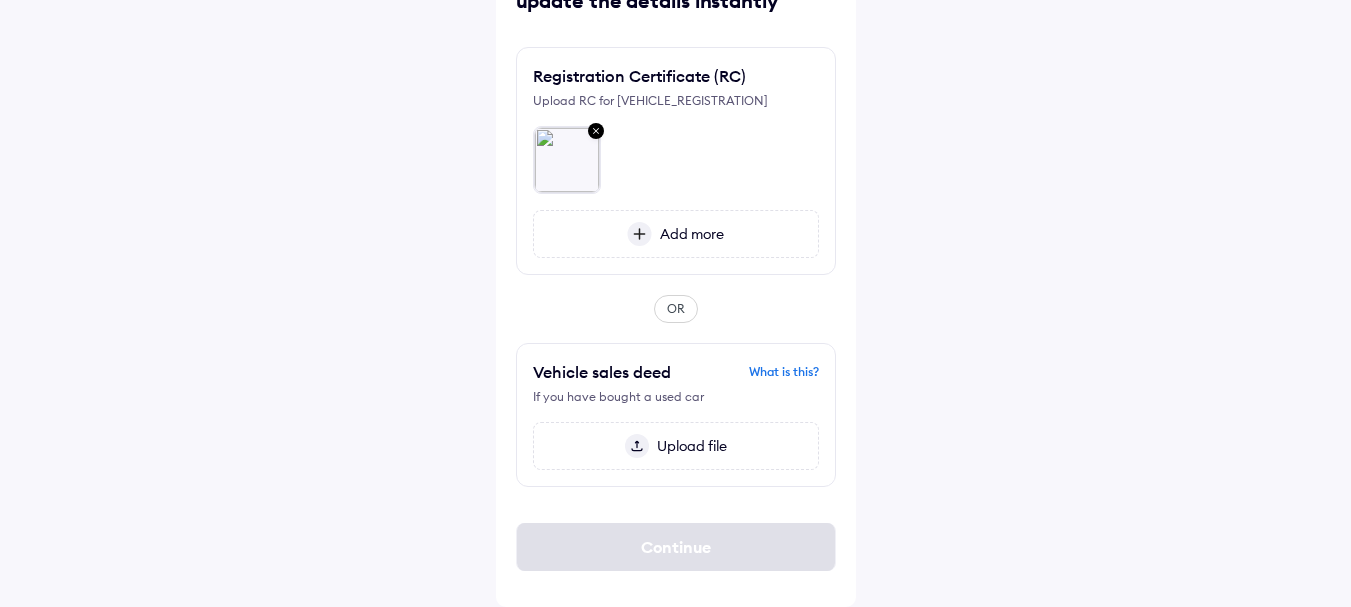 click on "Upload file" at bounding box center [688, 446] 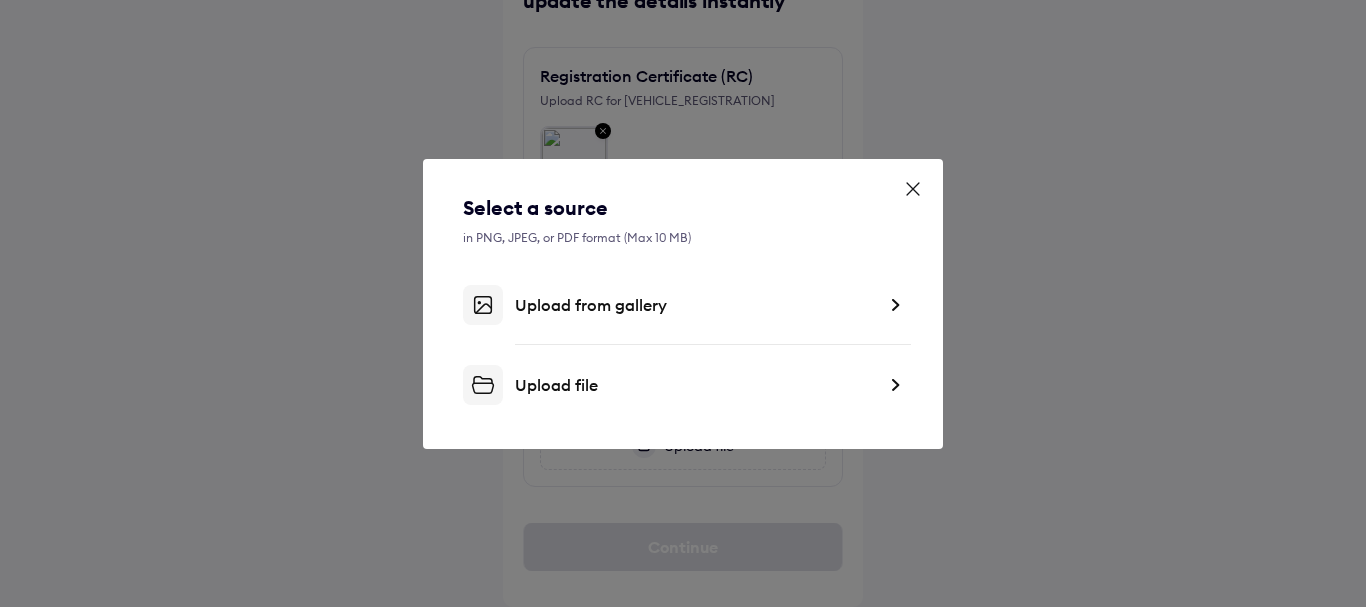 click on "Upload from gallery" at bounding box center (683, 305) 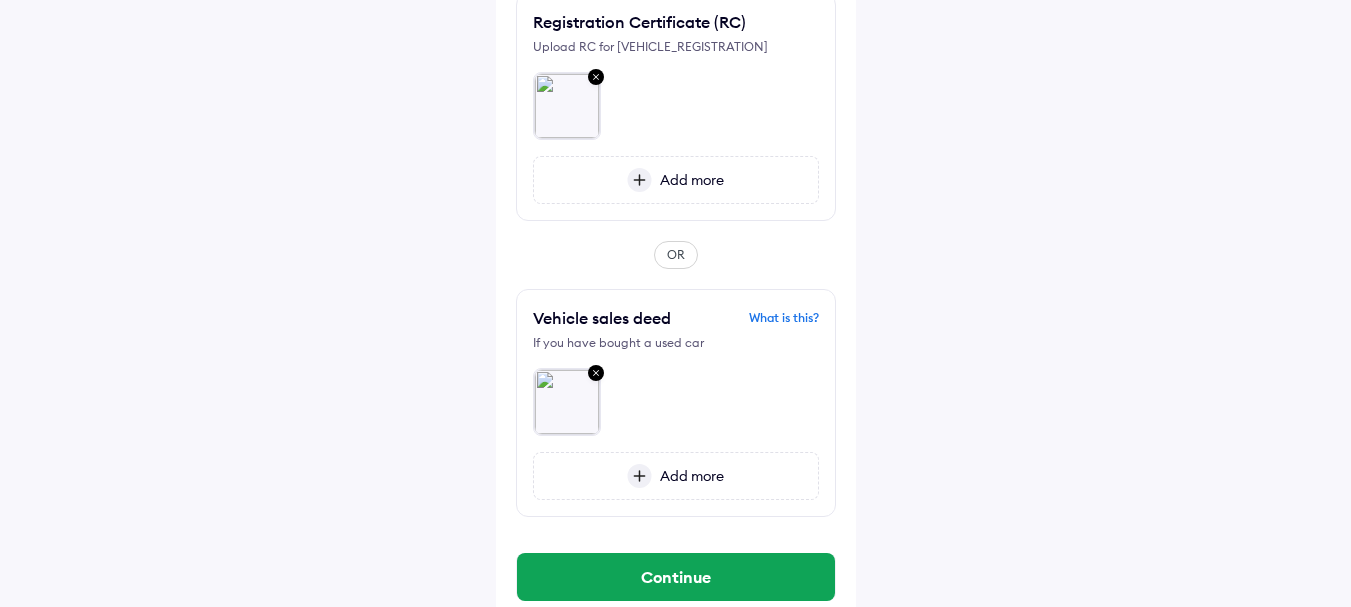 scroll, scrollTop: 239, scrollLeft: 0, axis: vertical 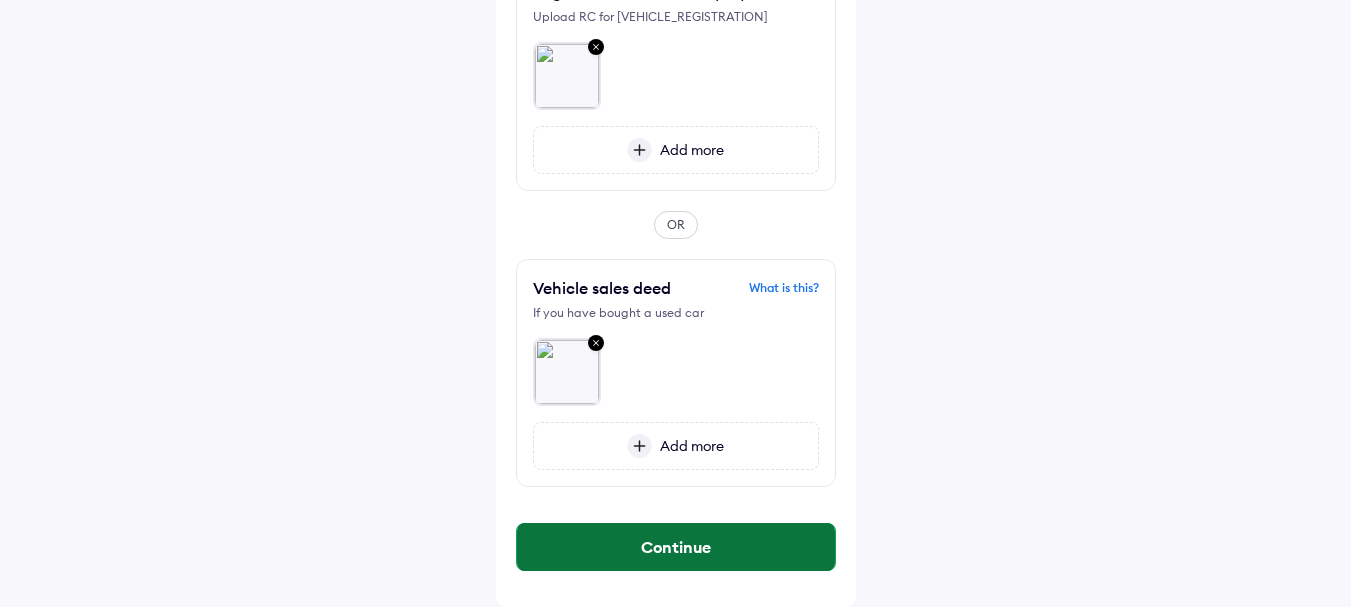 click on "Continue" at bounding box center [676, 547] 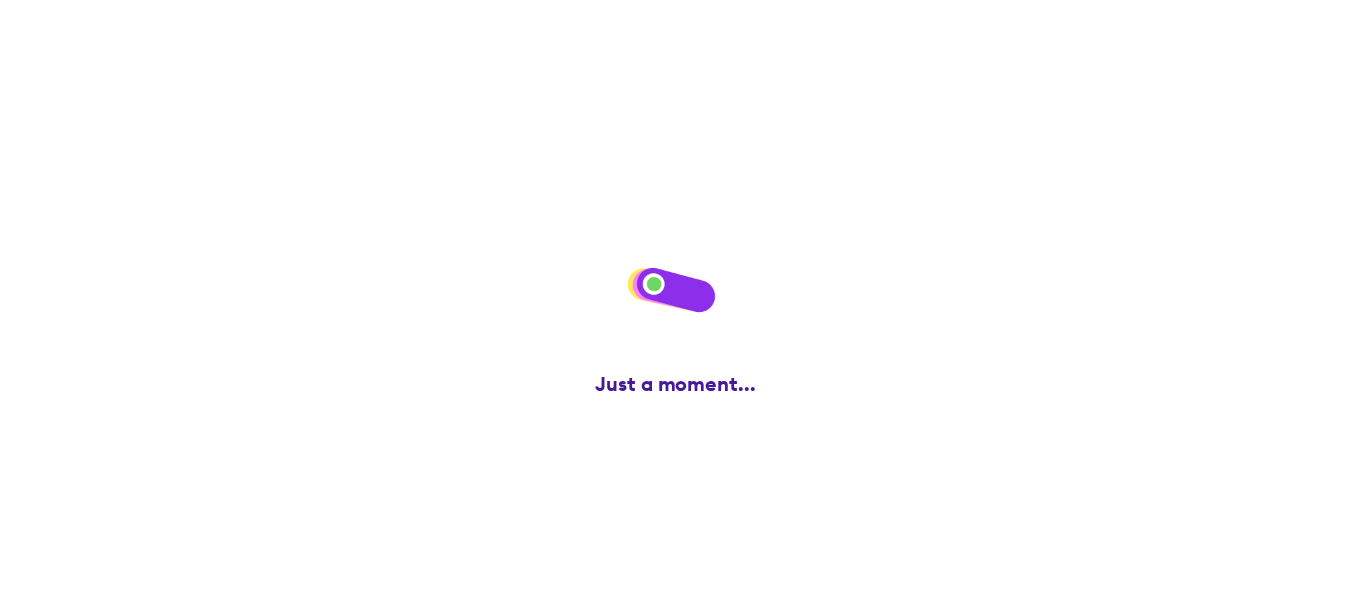 scroll, scrollTop: 0, scrollLeft: 0, axis: both 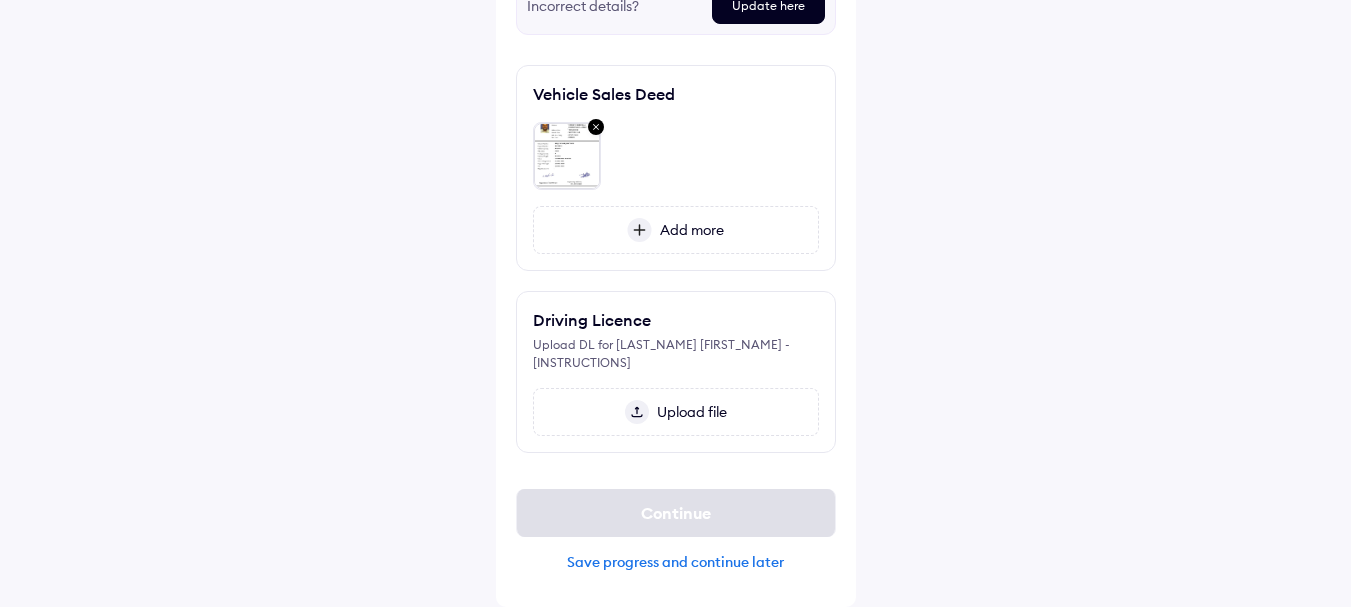 click on "Upload file" at bounding box center (676, 412) 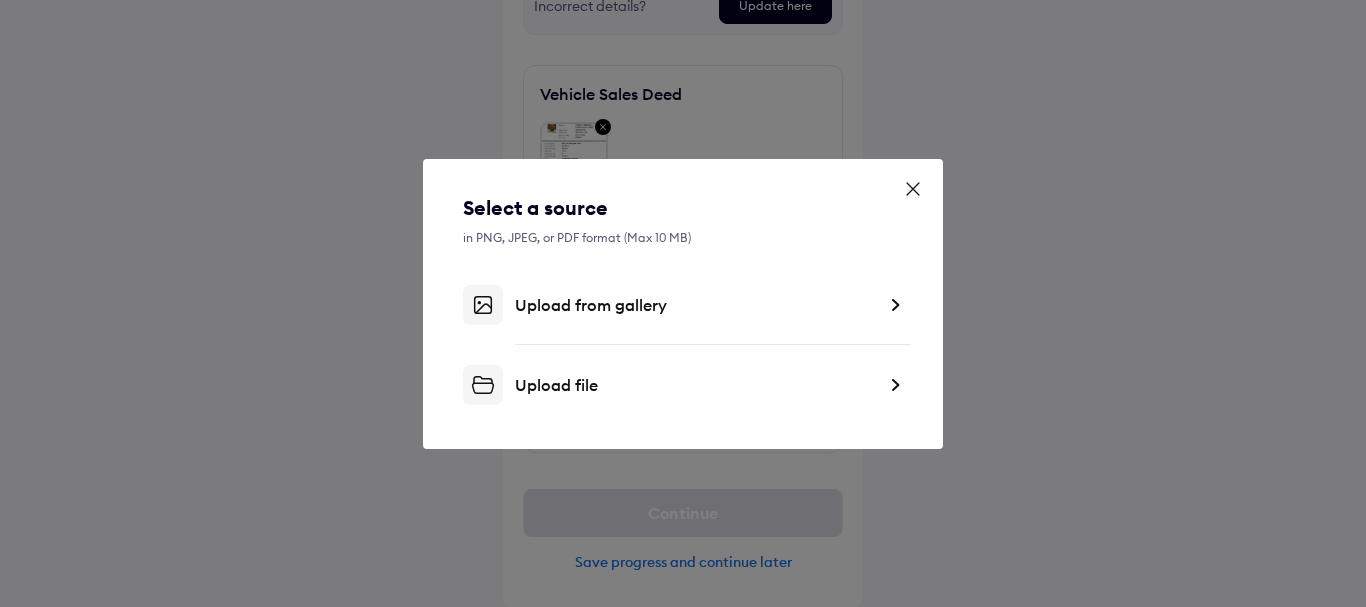 click on "Upload from gallery" at bounding box center (695, 305) 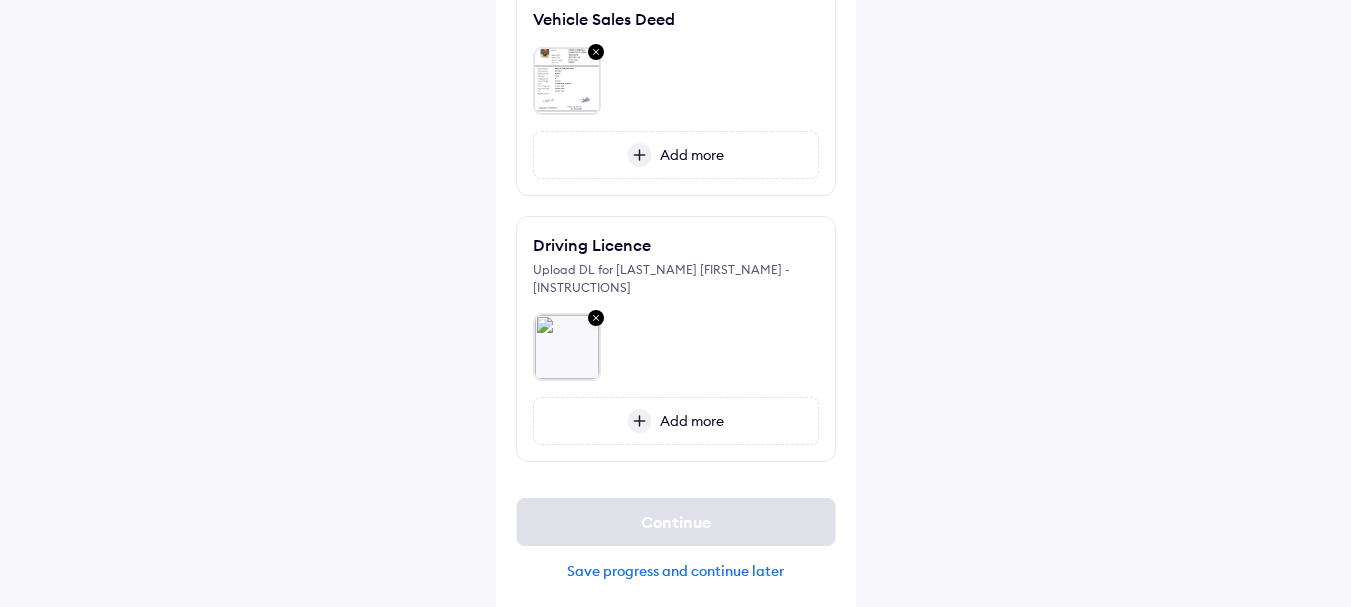 scroll, scrollTop: 667, scrollLeft: 0, axis: vertical 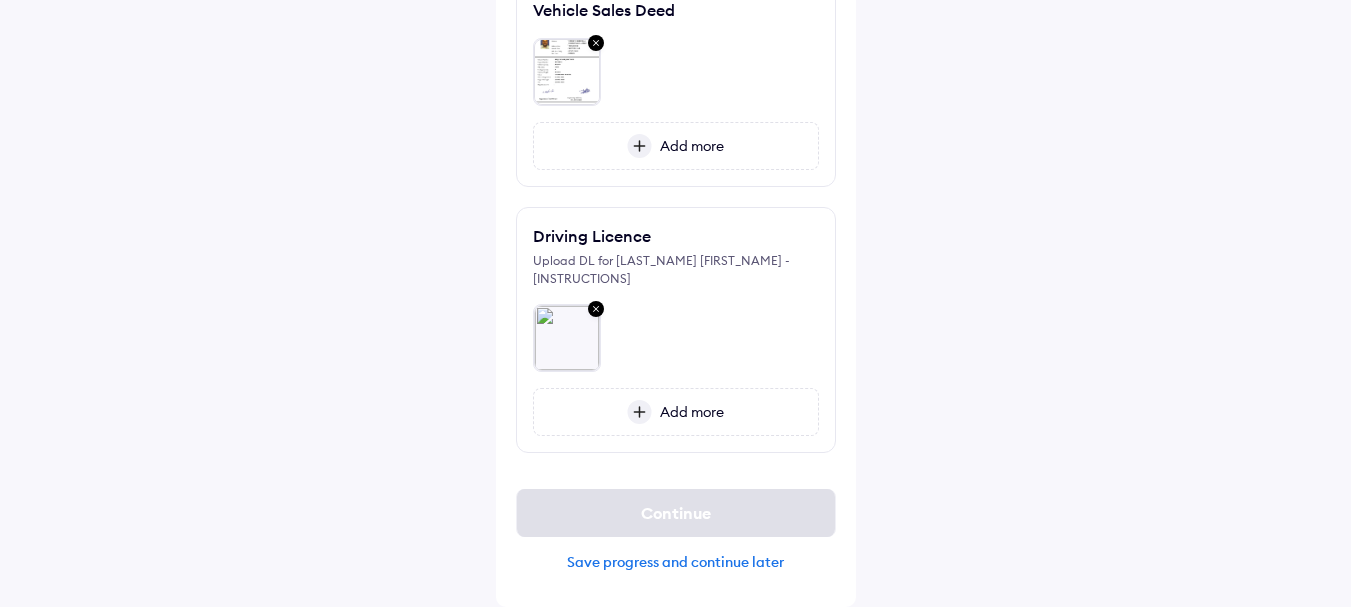 click on "Add more" at bounding box center [688, 412] 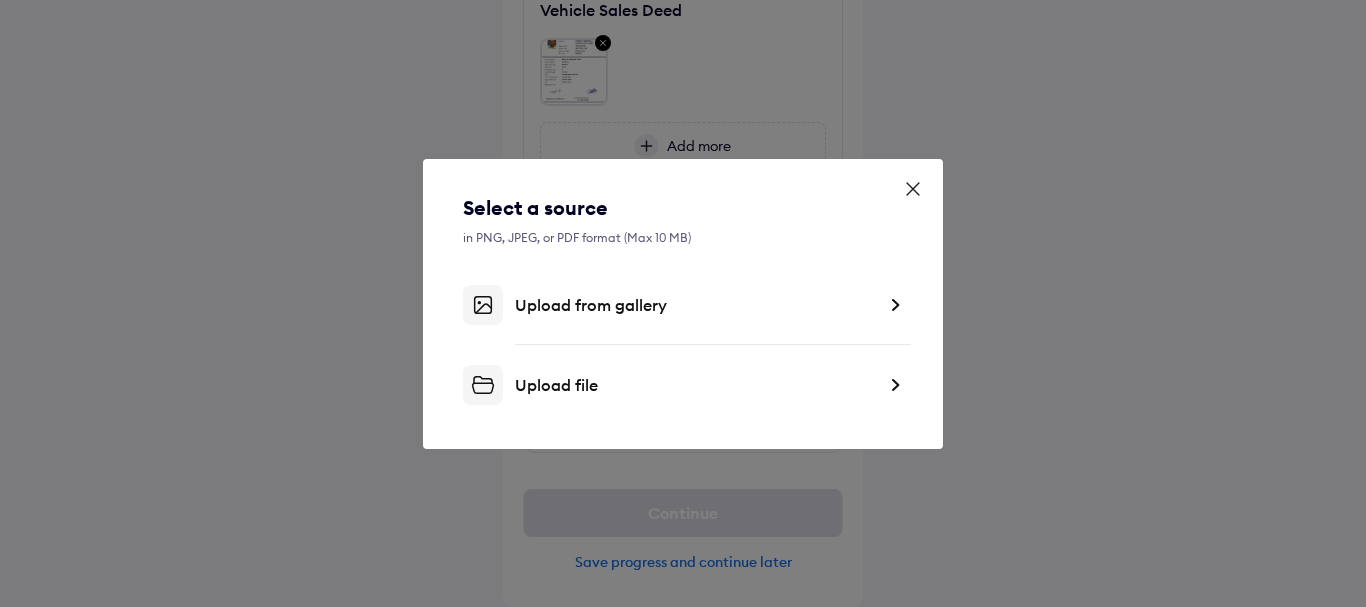 click on "Upload from gallery" at bounding box center (695, 305) 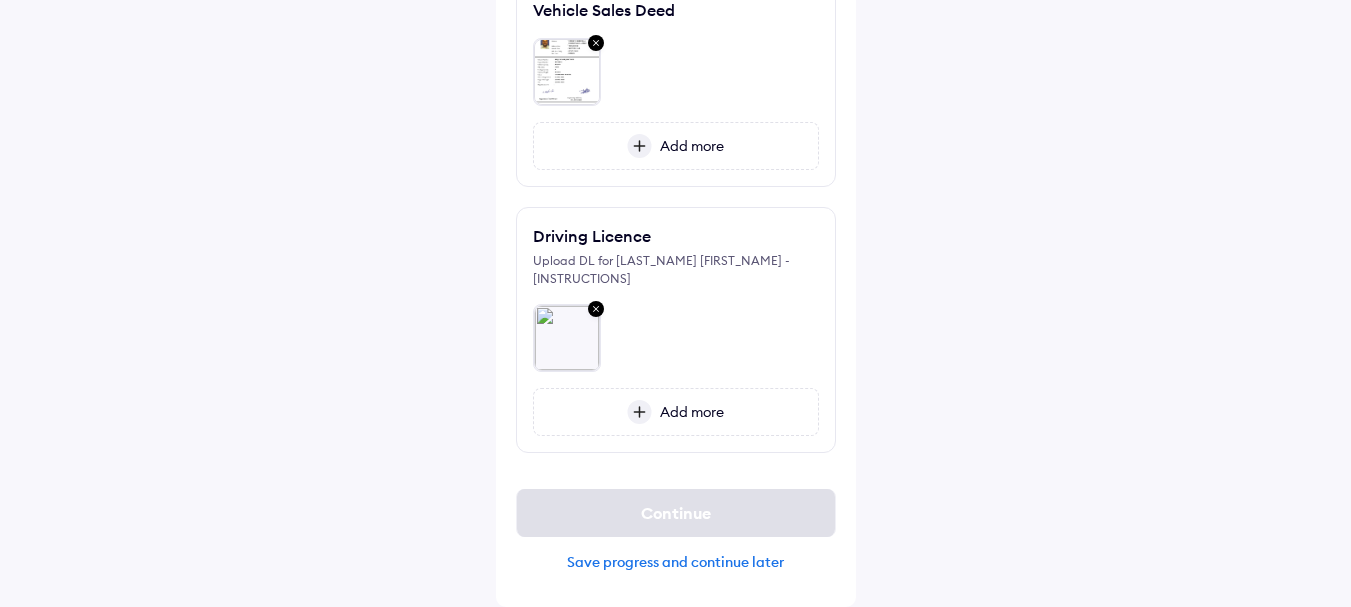 scroll, scrollTop: 603, scrollLeft: 0, axis: vertical 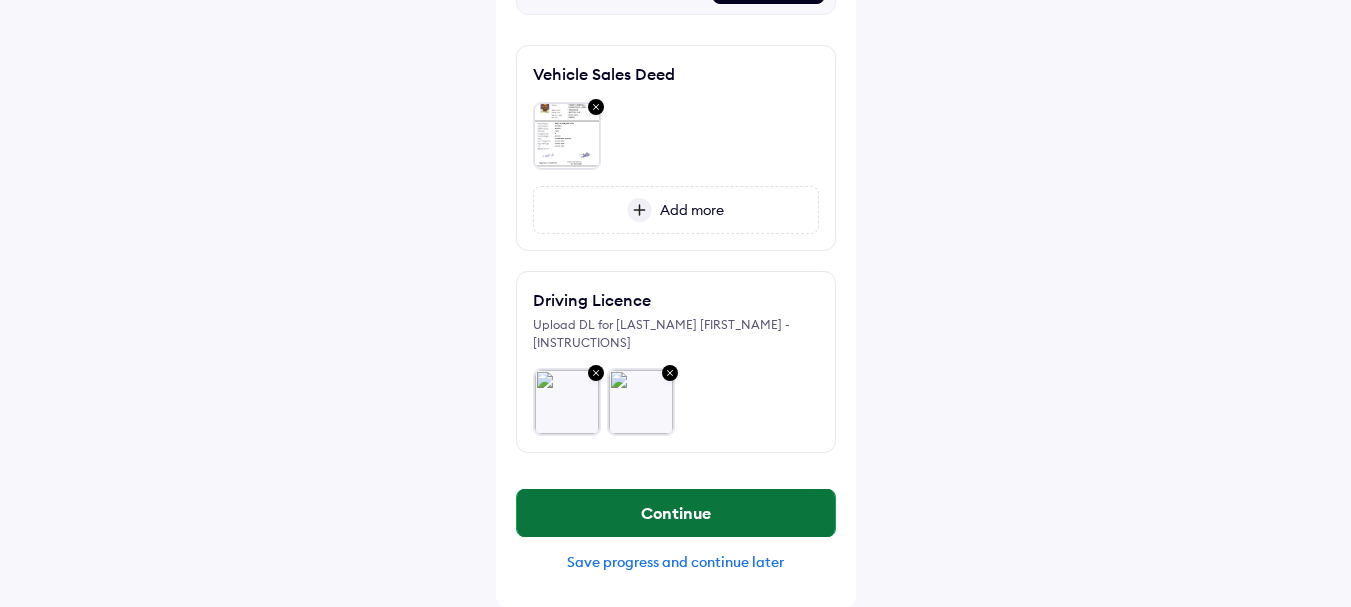 click on "Continue" at bounding box center (676, 513) 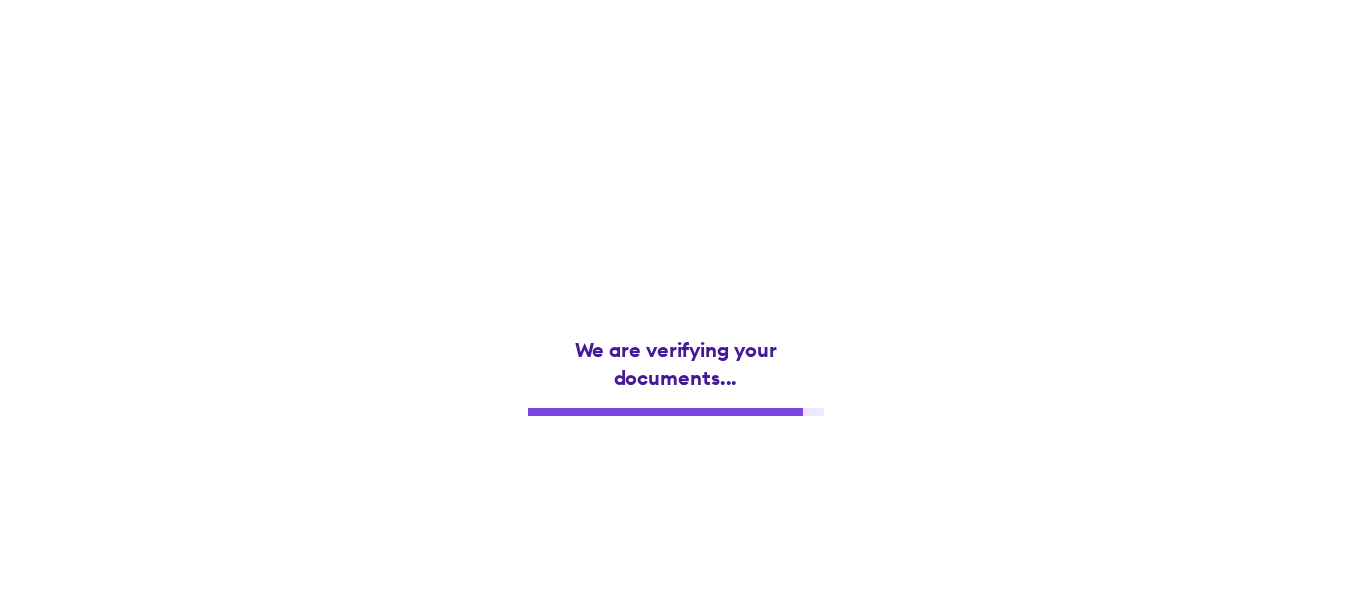 scroll, scrollTop: 0, scrollLeft: 0, axis: both 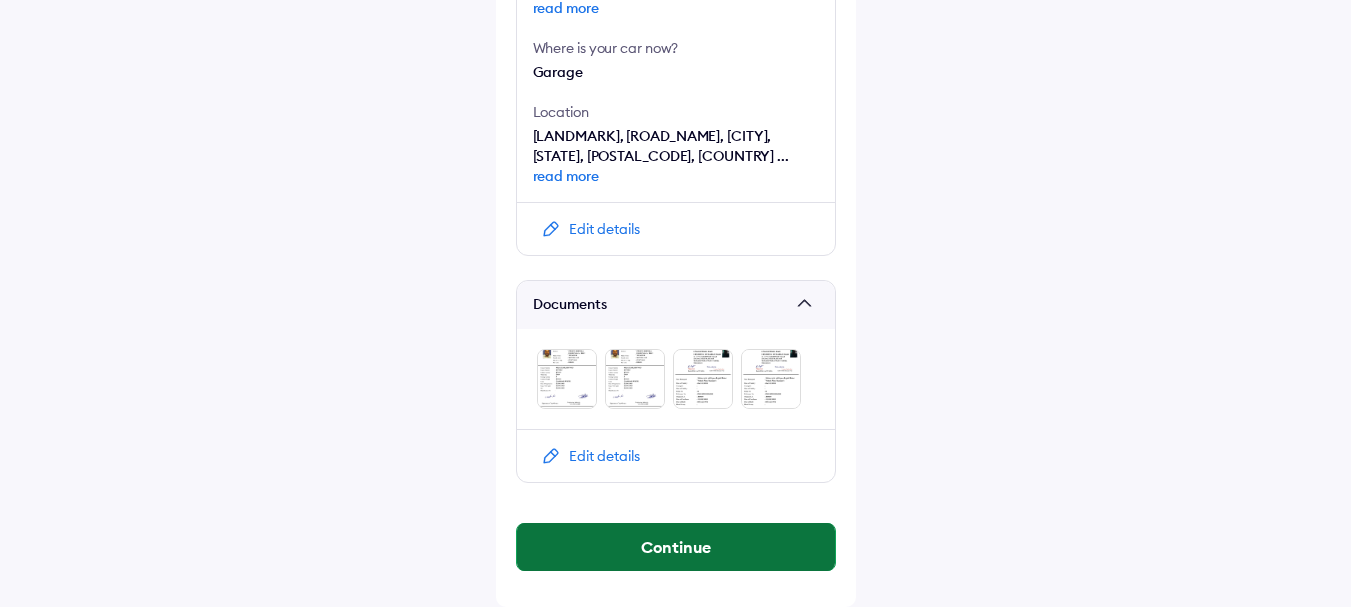 click on "Continue" at bounding box center [676, 547] 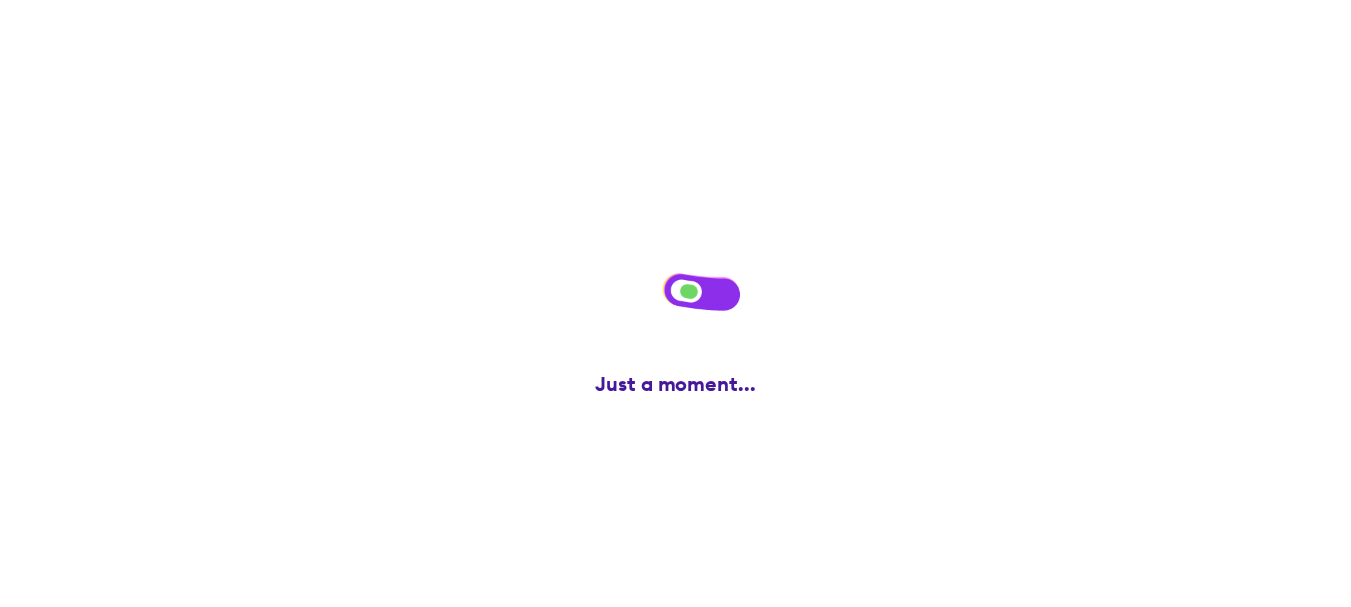 scroll, scrollTop: 0, scrollLeft: 0, axis: both 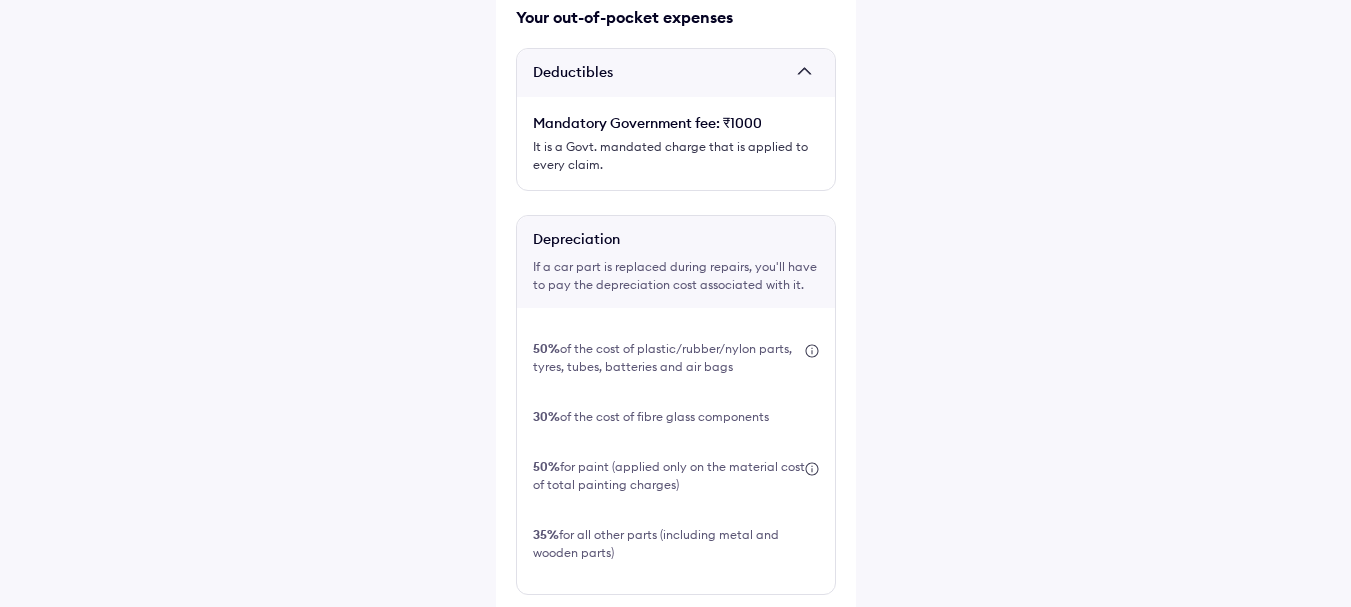 click at bounding box center [524, 627] 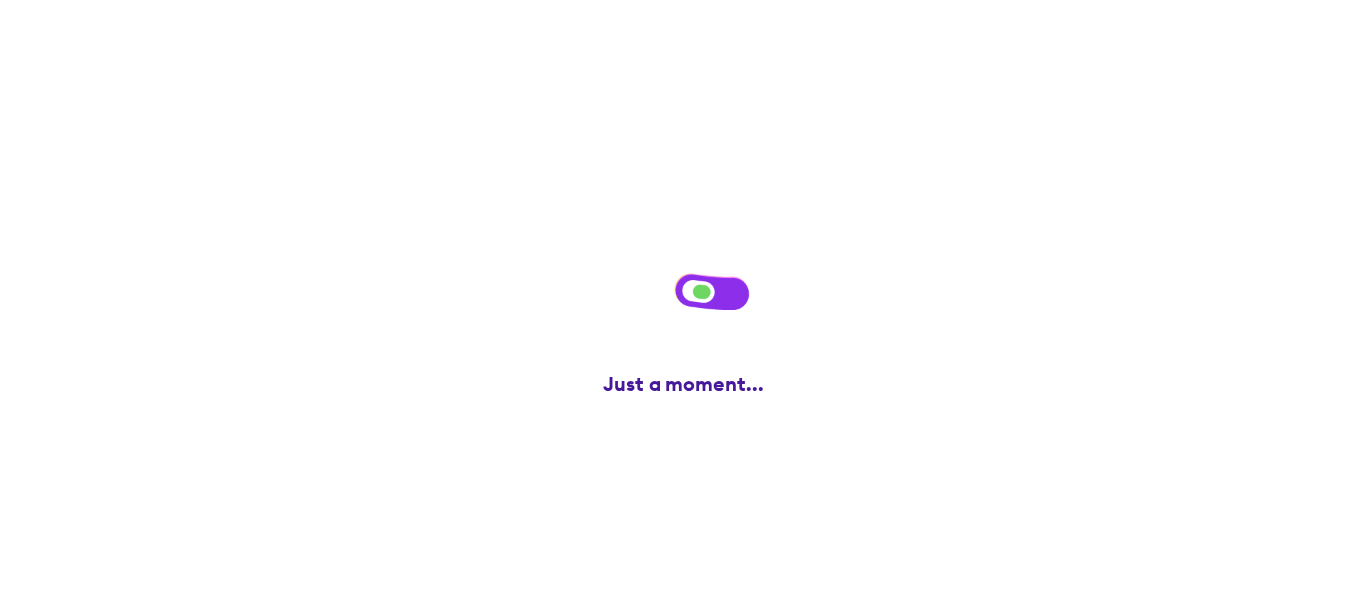 scroll, scrollTop: 0, scrollLeft: 0, axis: both 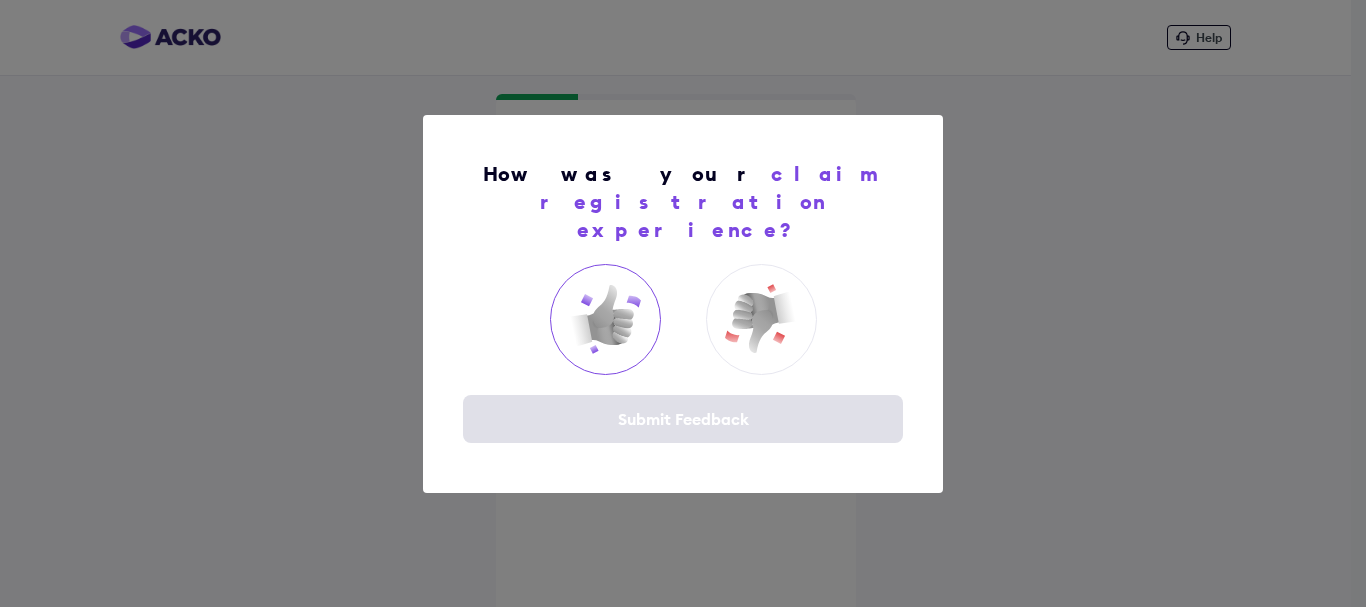click at bounding box center (605, 319) 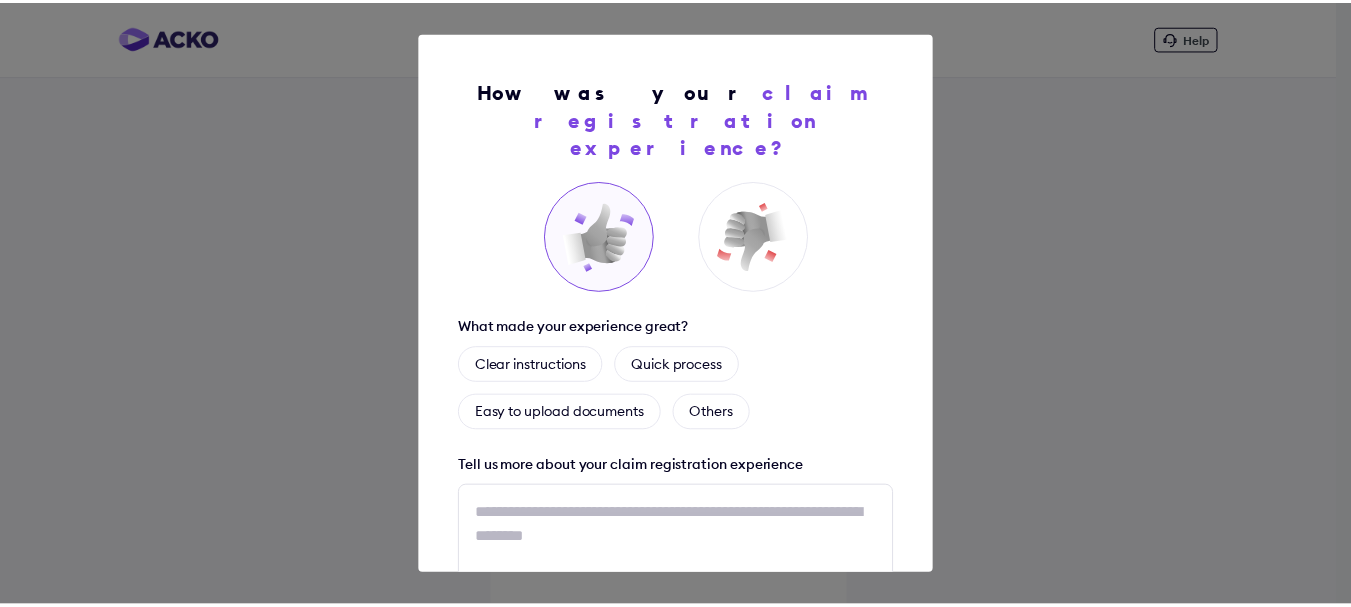 scroll, scrollTop: 152, scrollLeft: 0, axis: vertical 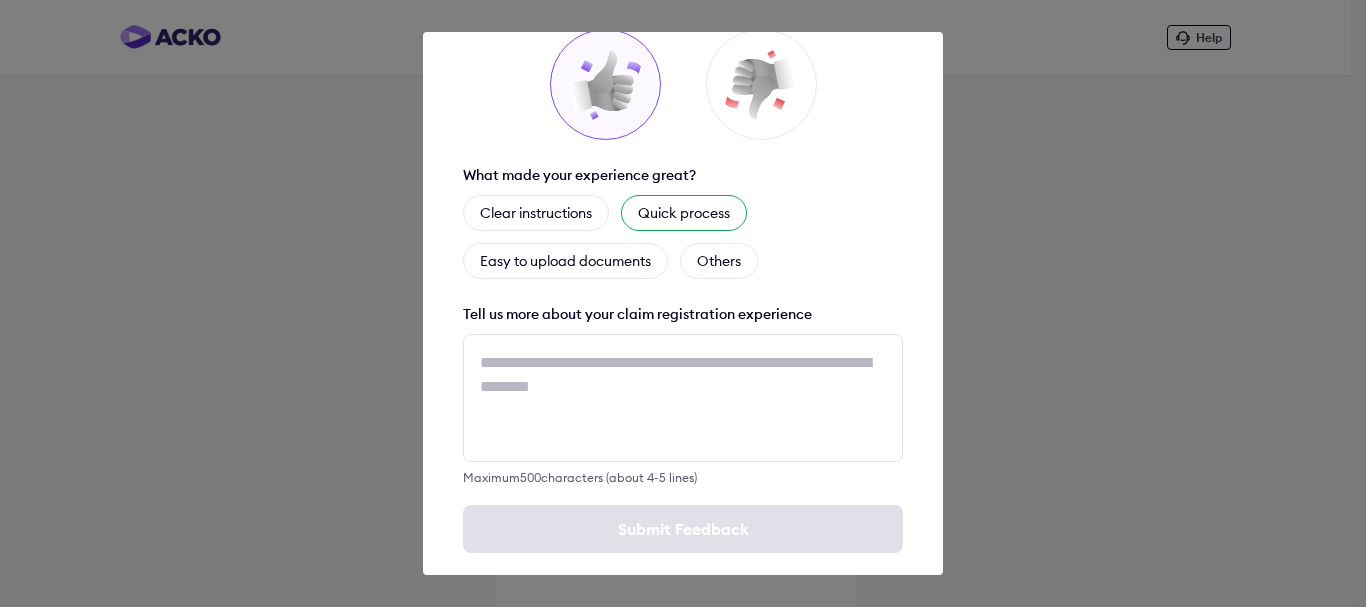 click on "Quick process" at bounding box center [684, 213] 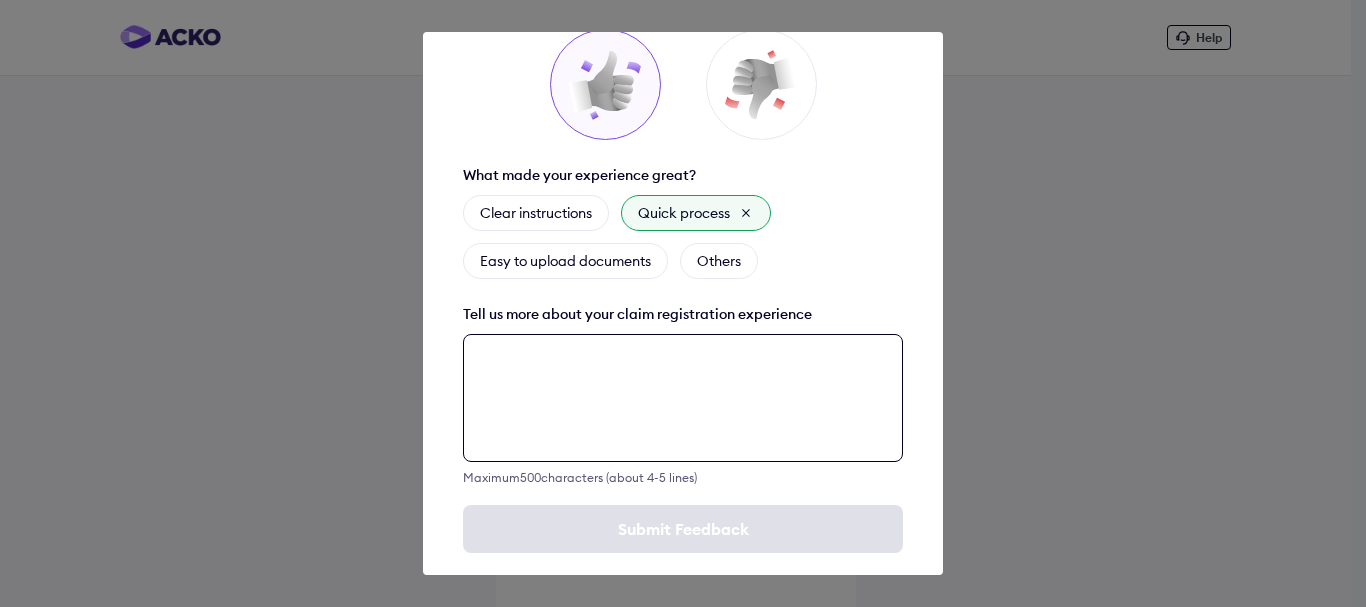 drag, startPoint x: 554, startPoint y: 357, endPoint x: 559, endPoint y: 346, distance: 12.083046 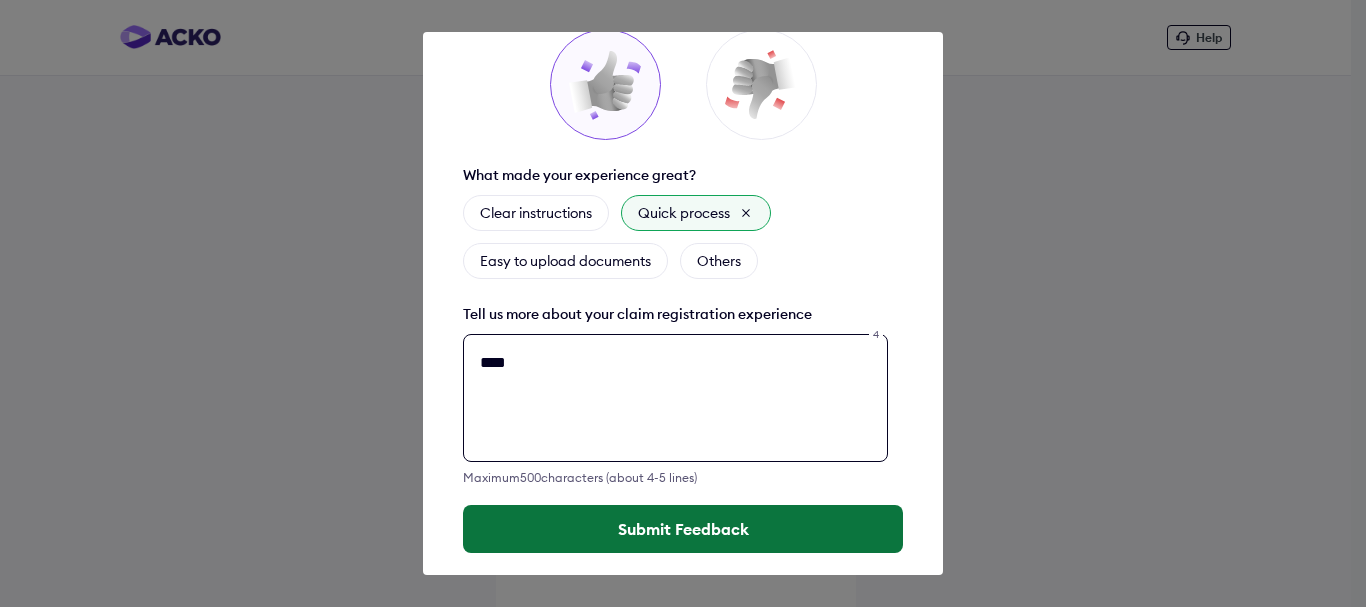 type on "****" 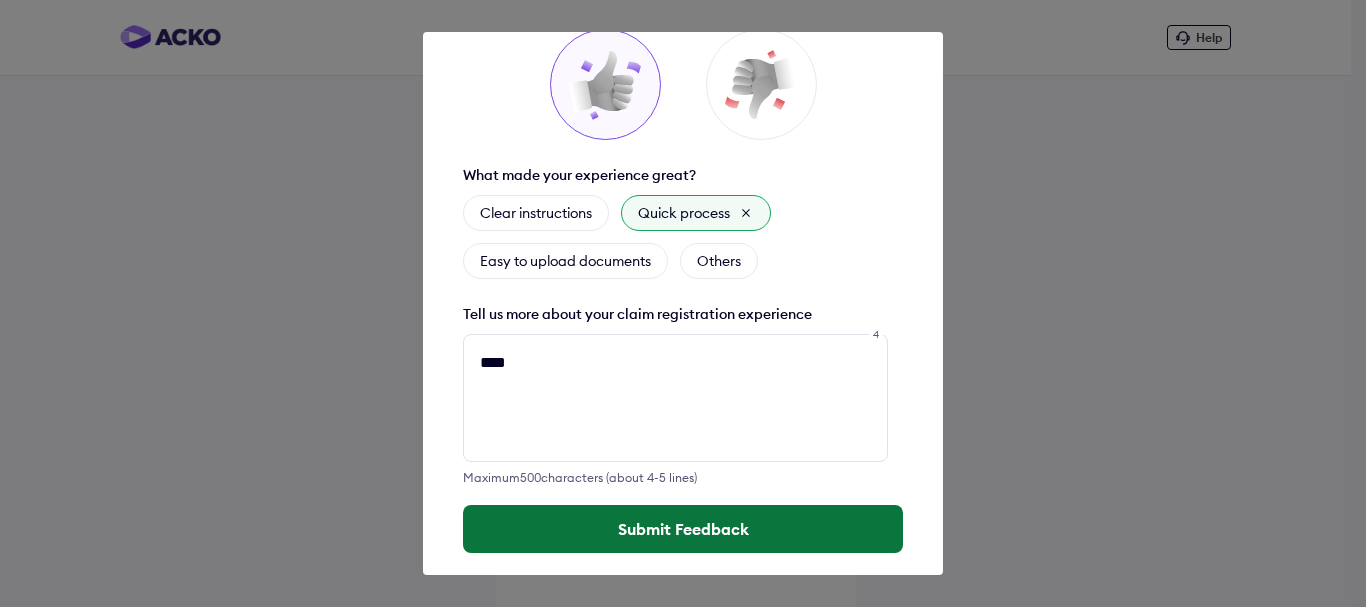 click on "Submit Feedback" at bounding box center (683, 529) 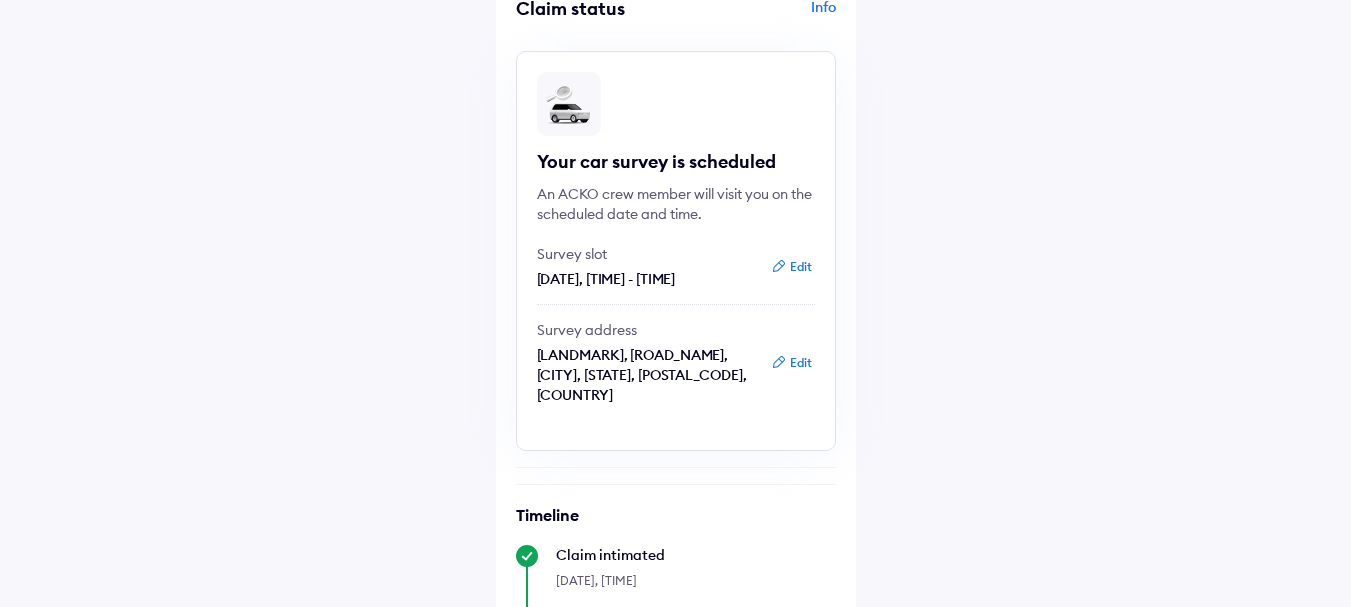 scroll, scrollTop: 0, scrollLeft: 0, axis: both 